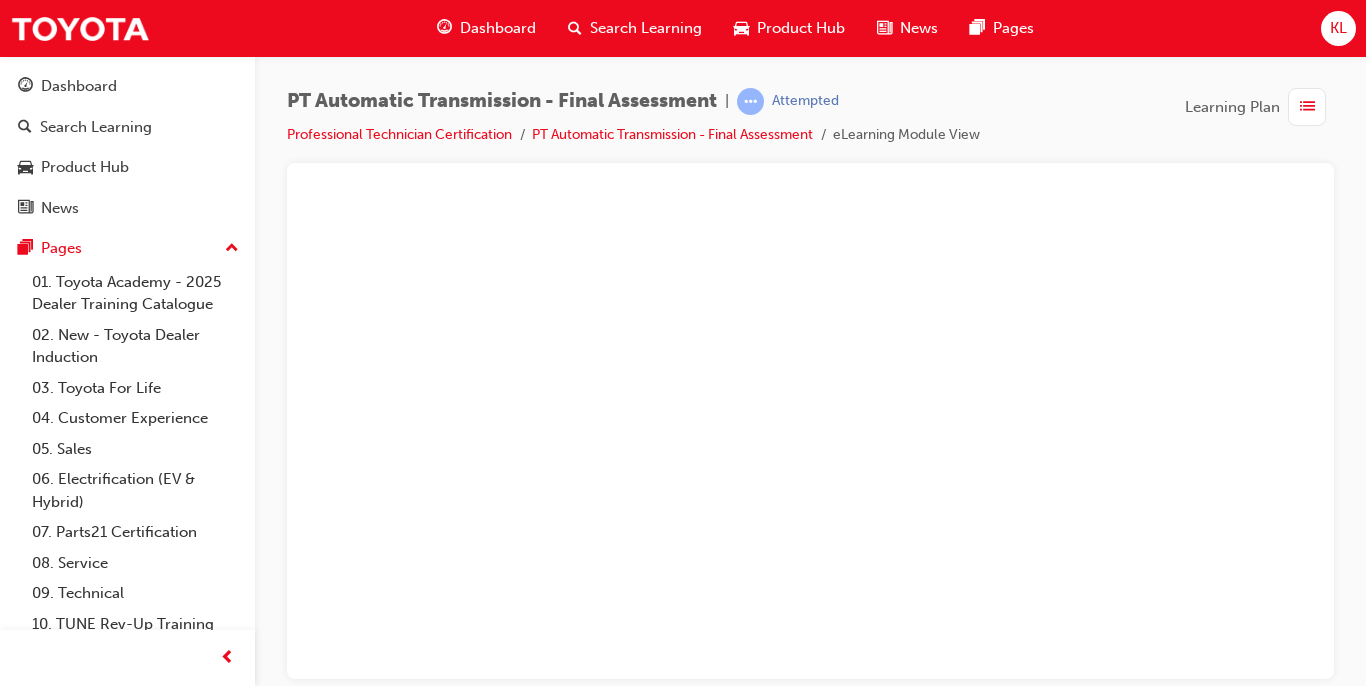 scroll, scrollTop: 0, scrollLeft: 0, axis: both 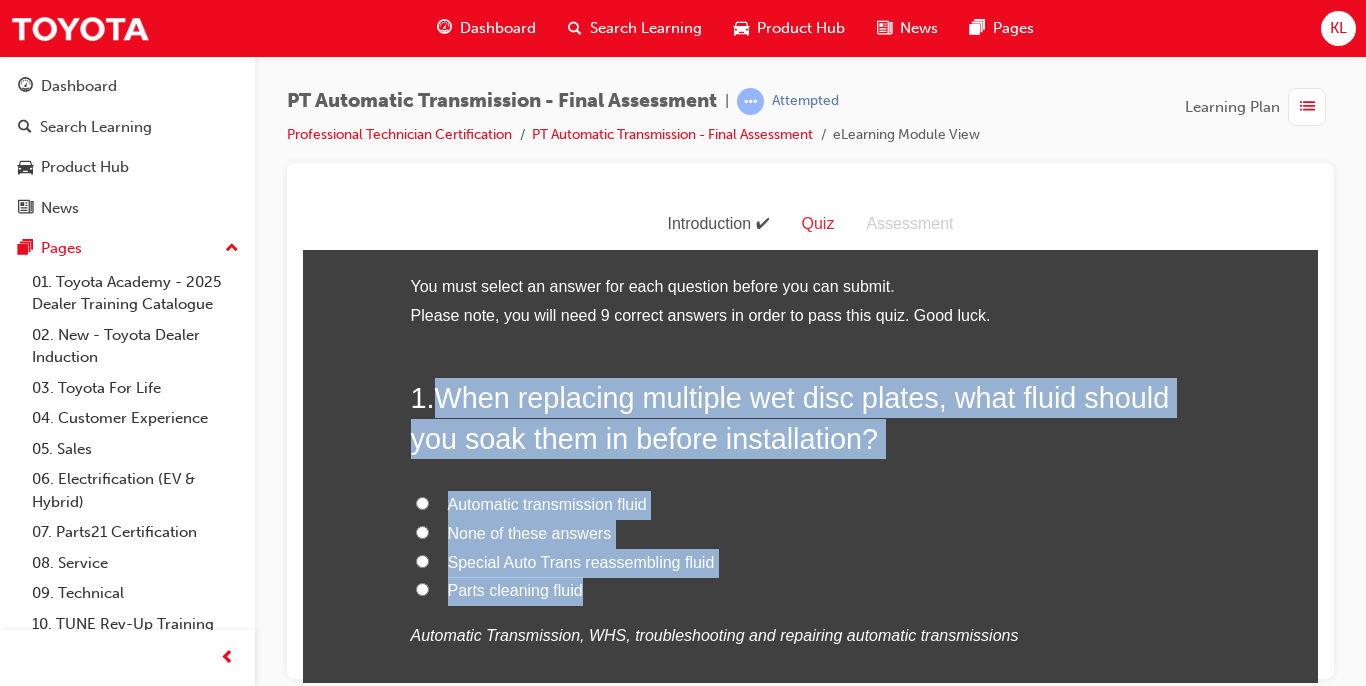 drag, startPoint x: 440, startPoint y: 392, endPoint x: 597, endPoint y: 576, distance: 241.87807 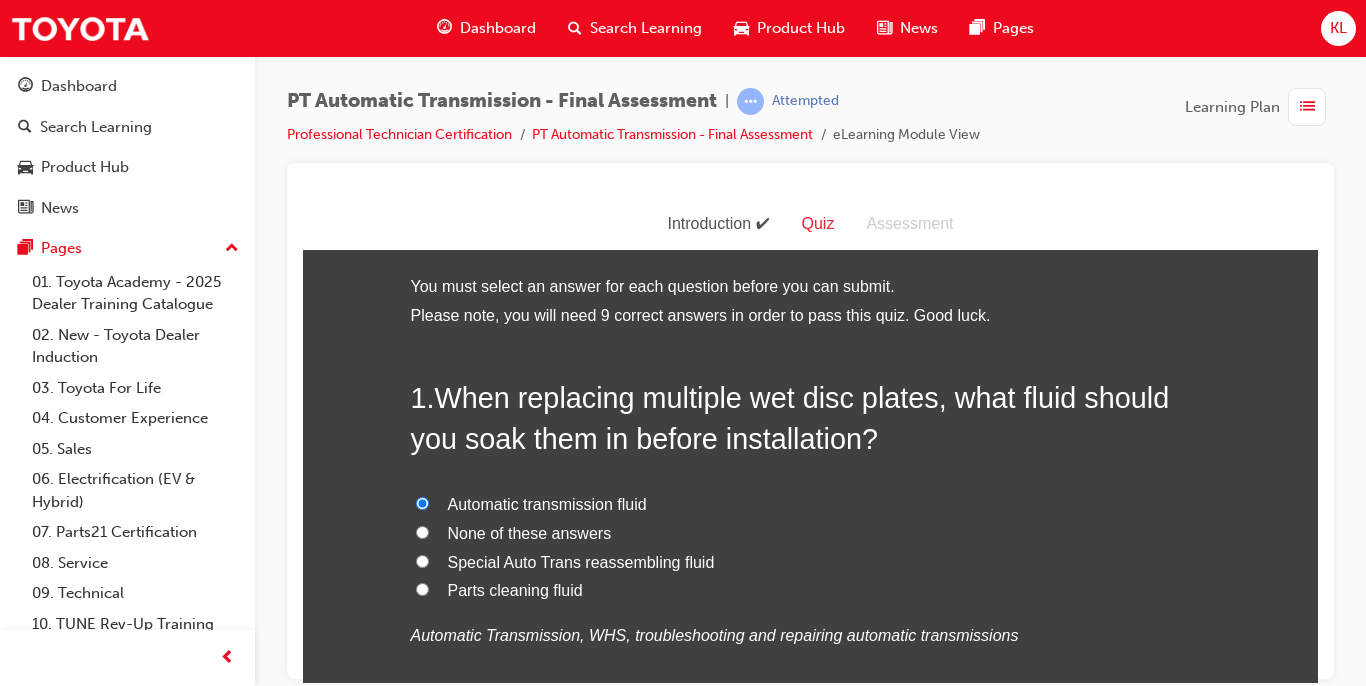 click on "1 .  When replacing multiple wet disc plates, what fluid should you soak them in before installation? Automatic transmission fluid None of these answers Special Auto Trans reassembling fluid Parts cleaning fluid
Automatic Transmission, WHS, troubleshooting and repairing automatic transmissions" at bounding box center [811, 562] 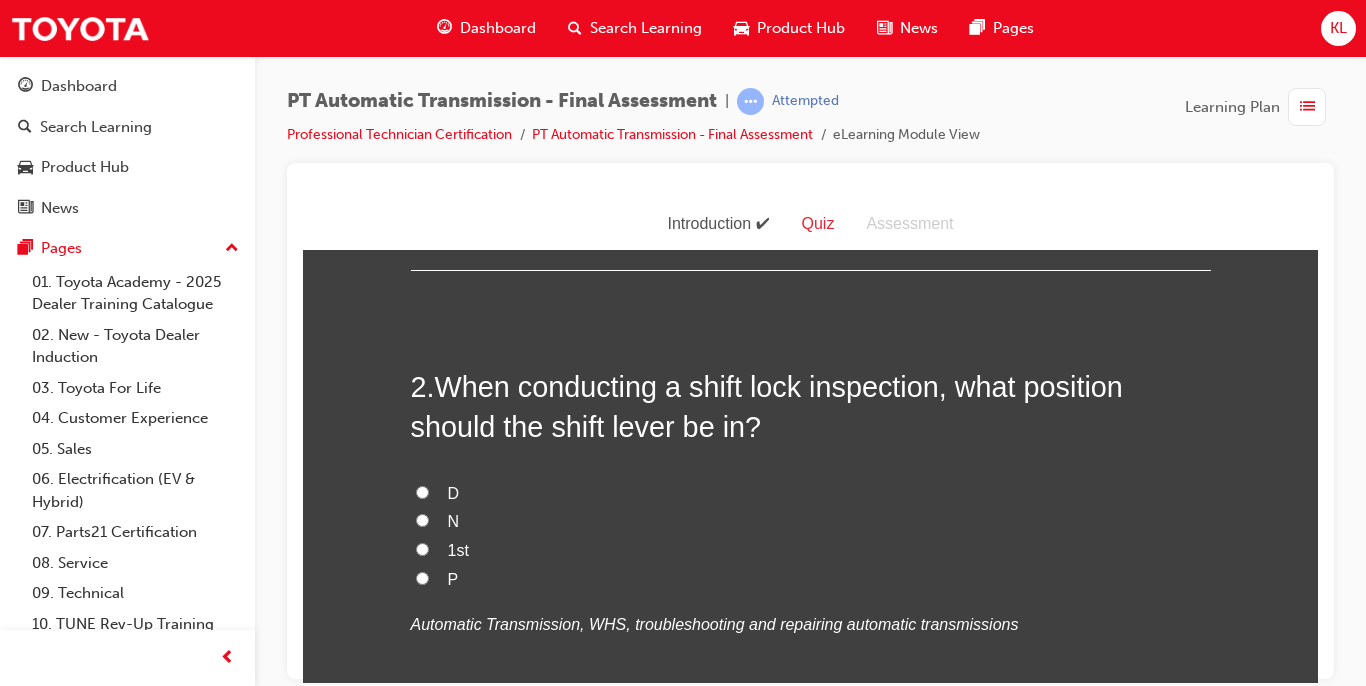 scroll, scrollTop: 480, scrollLeft: 0, axis: vertical 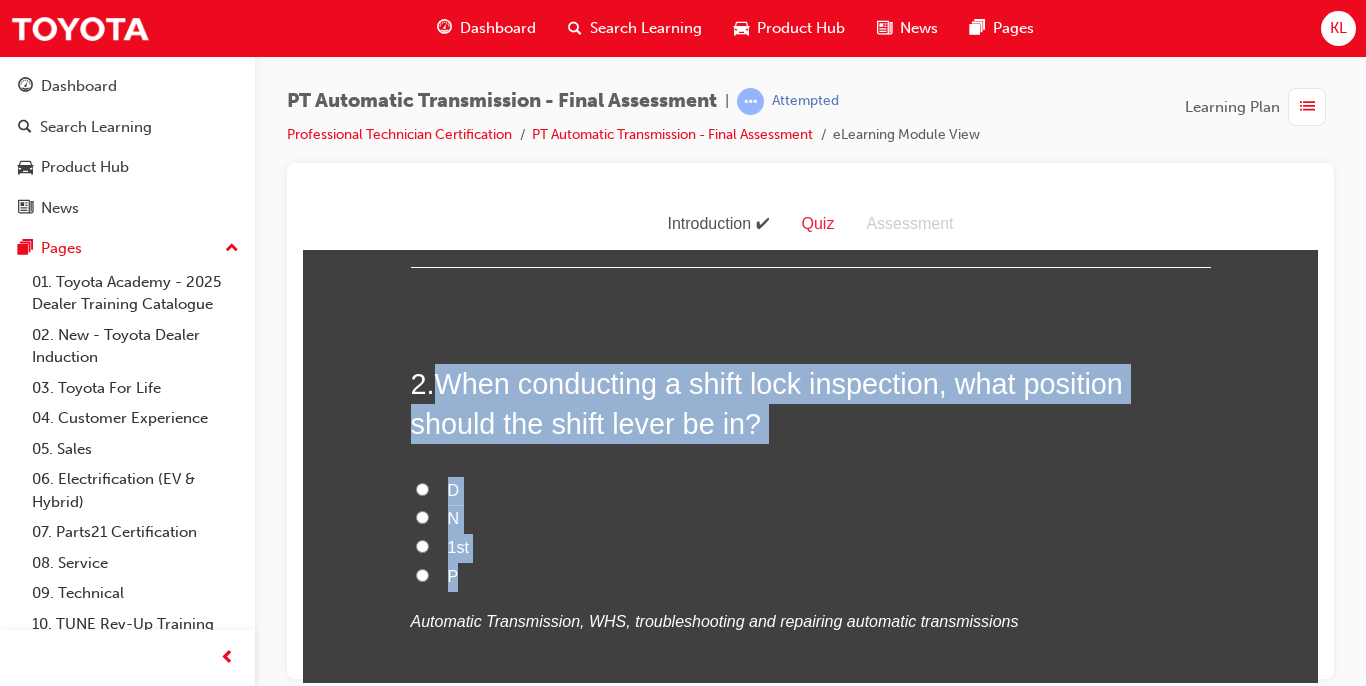 drag, startPoint x: 441, startPoint y: 378, endPoint x: 492, endPoint y: 565, distance: 193.82982 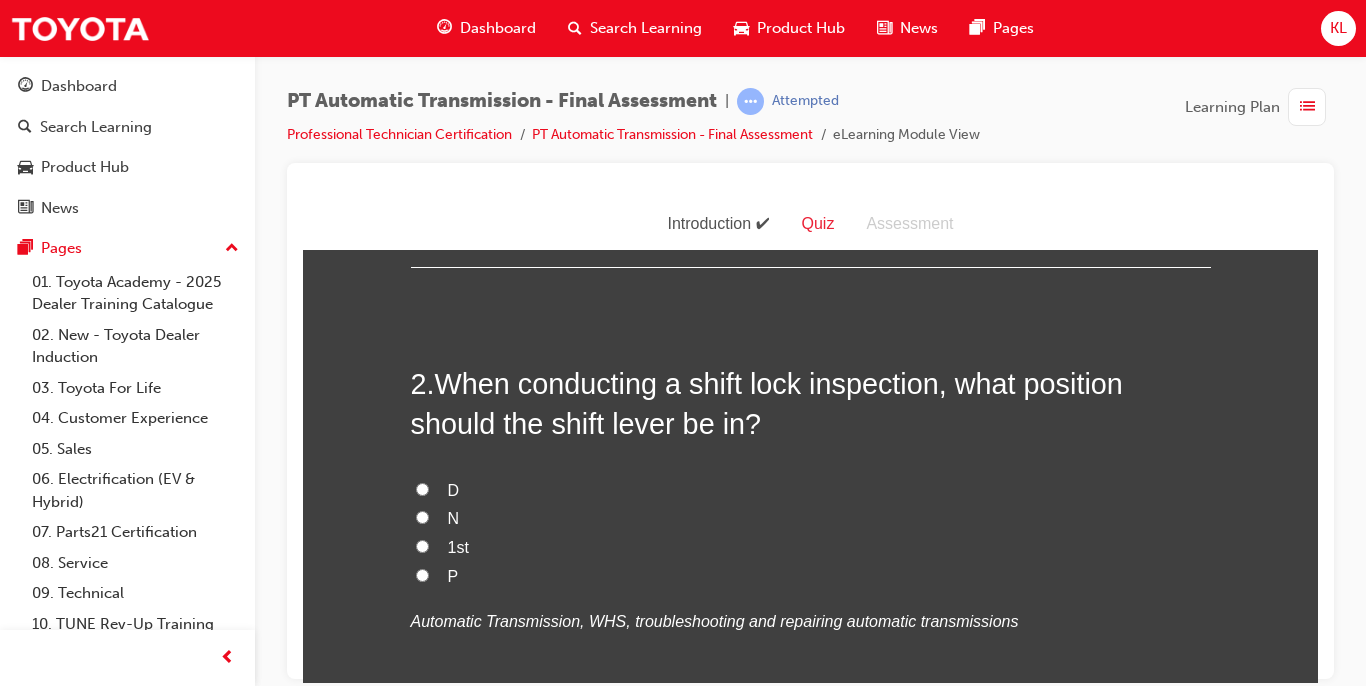 click on "P" at bounding box center [811, 576] 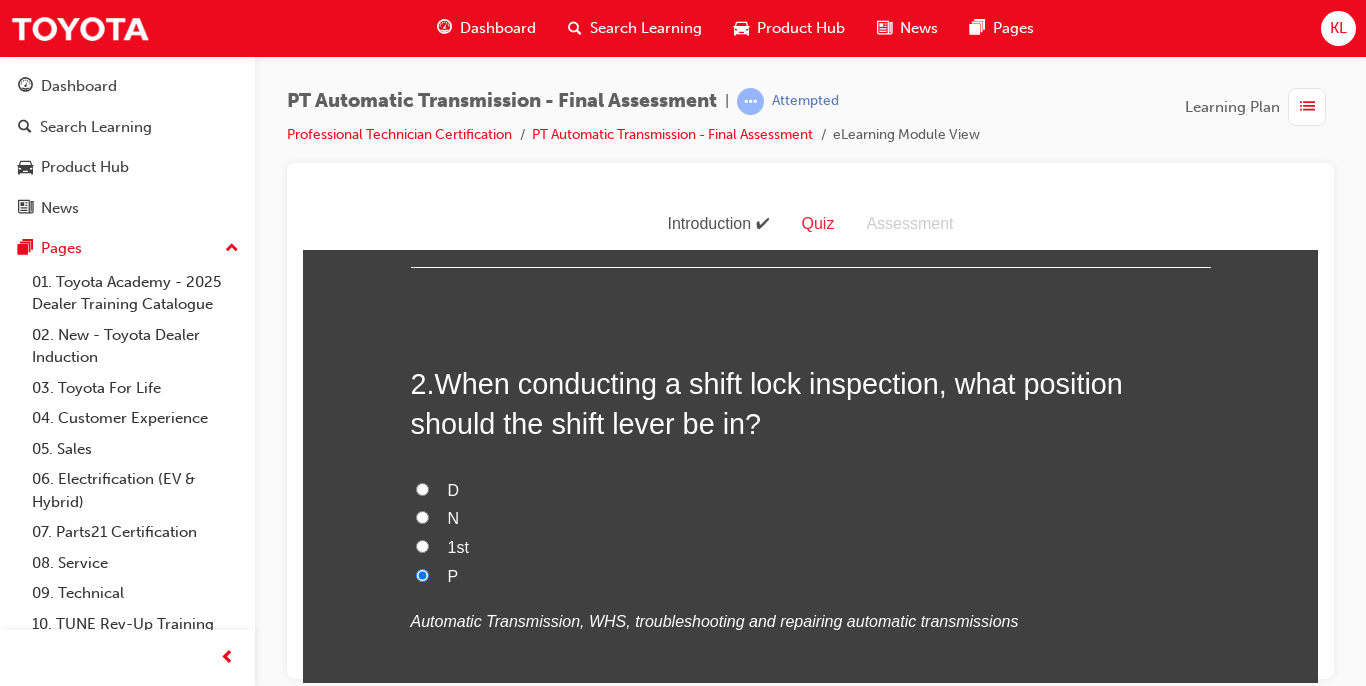 click on "D N 1st P
Automatic Transmission, WHS, troubleshooting and repairing automatic transmissions" at bounding box center (811, 556) 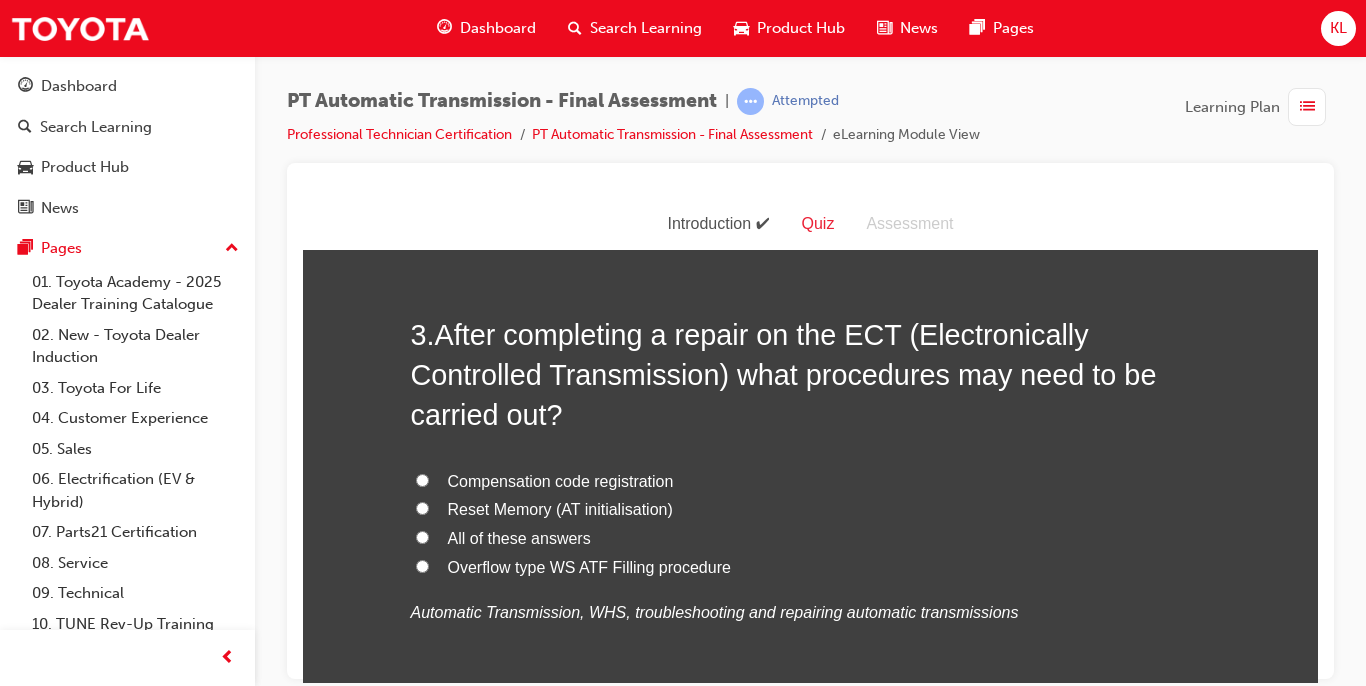 scroll, scrollTop: 1000, scrollLeft: 0, axis: vertical 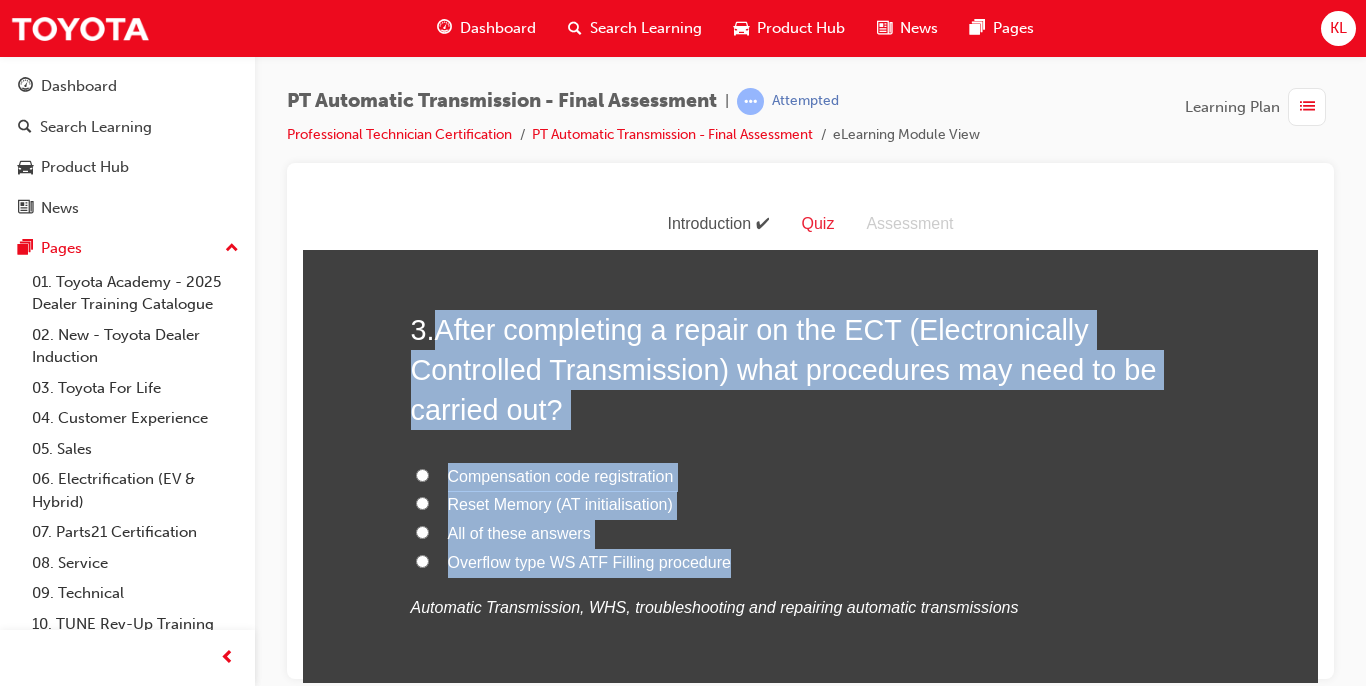 drag, startPoint x: 434, startPoint y: 314, endPoint x: 732, endPoint y: 555, distance: 383.2558 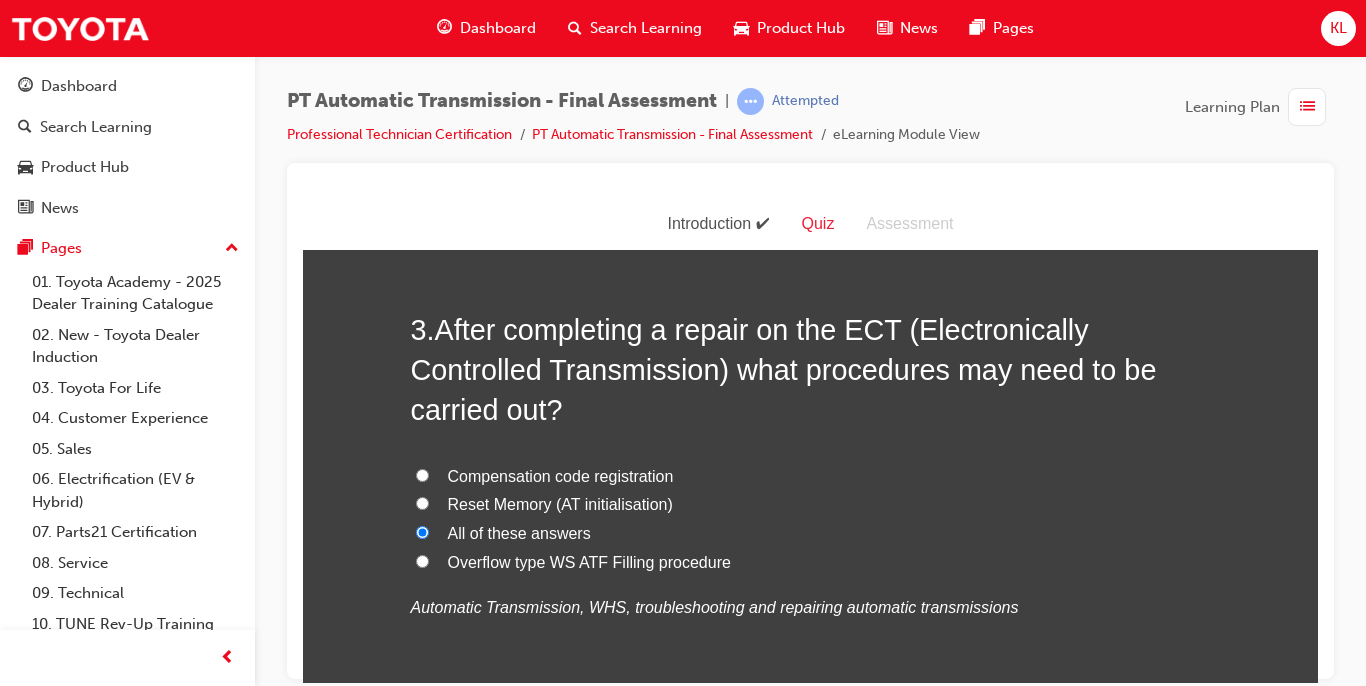 click on "3 .  After completing a repair on the ECT (Electronically Controlled Transmission) what procedures may need to be carried out? Compensation code registration Reset Memory (AT initialisation) All of these answers Overflow type WS ATF Filling procedure
Automatic Transmission, WHS, troubleshooting and repairing automatic transmissions" at bounding box center (811, 514) 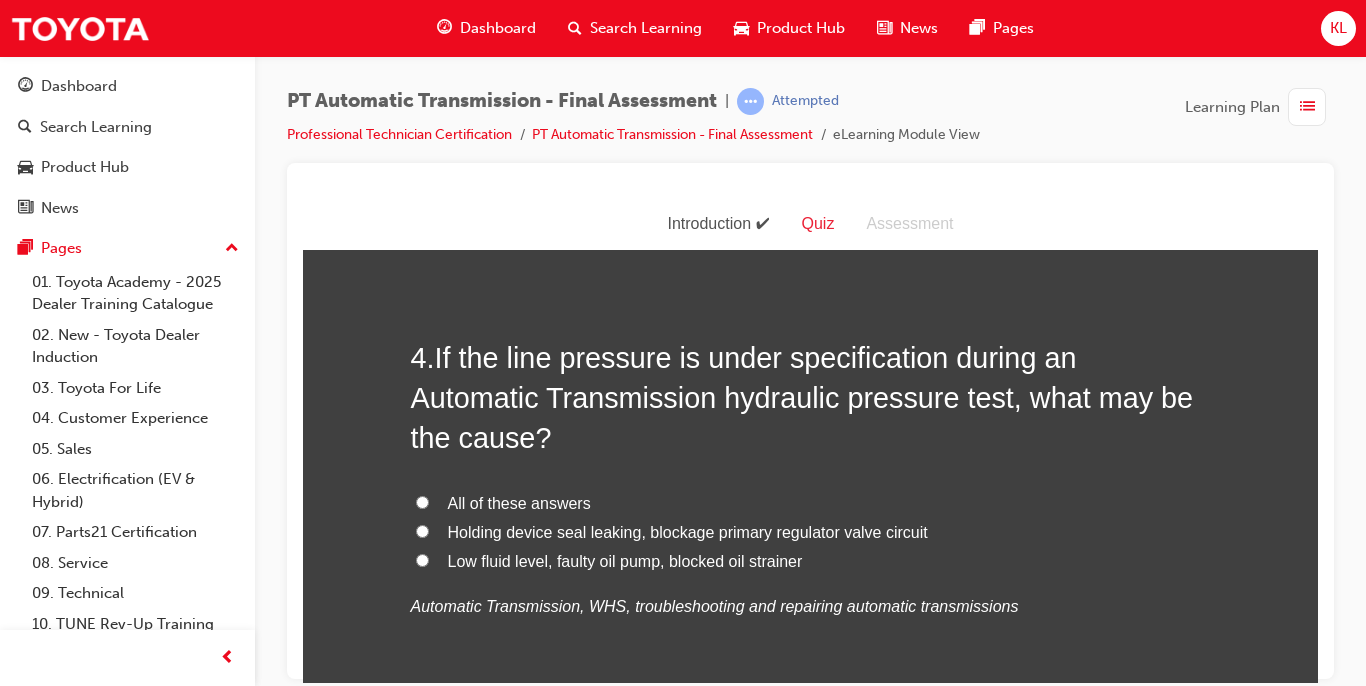 scroll, scrollTop: 1480, scrollLeft: 0, axis: vertical 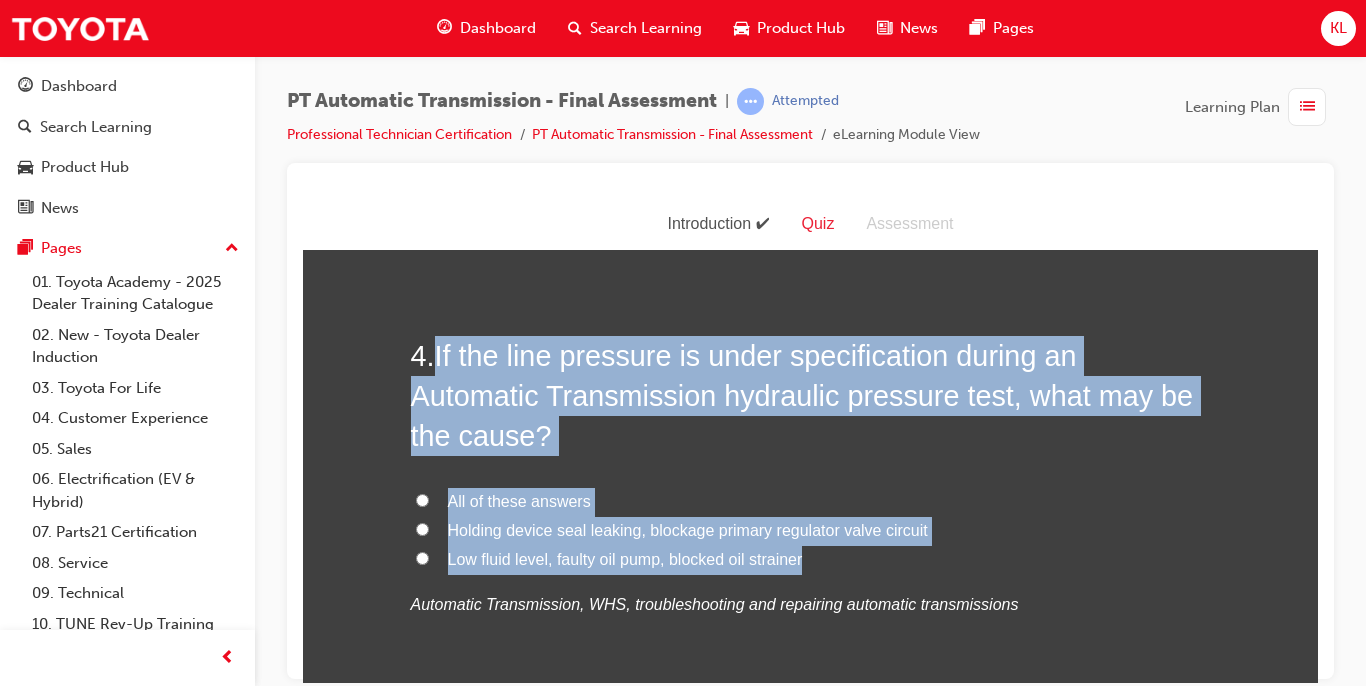 drag, startPoint x: 426, startPoint y: 357, endPoint x: 870, endPoint y: 557, distance: 486.96613 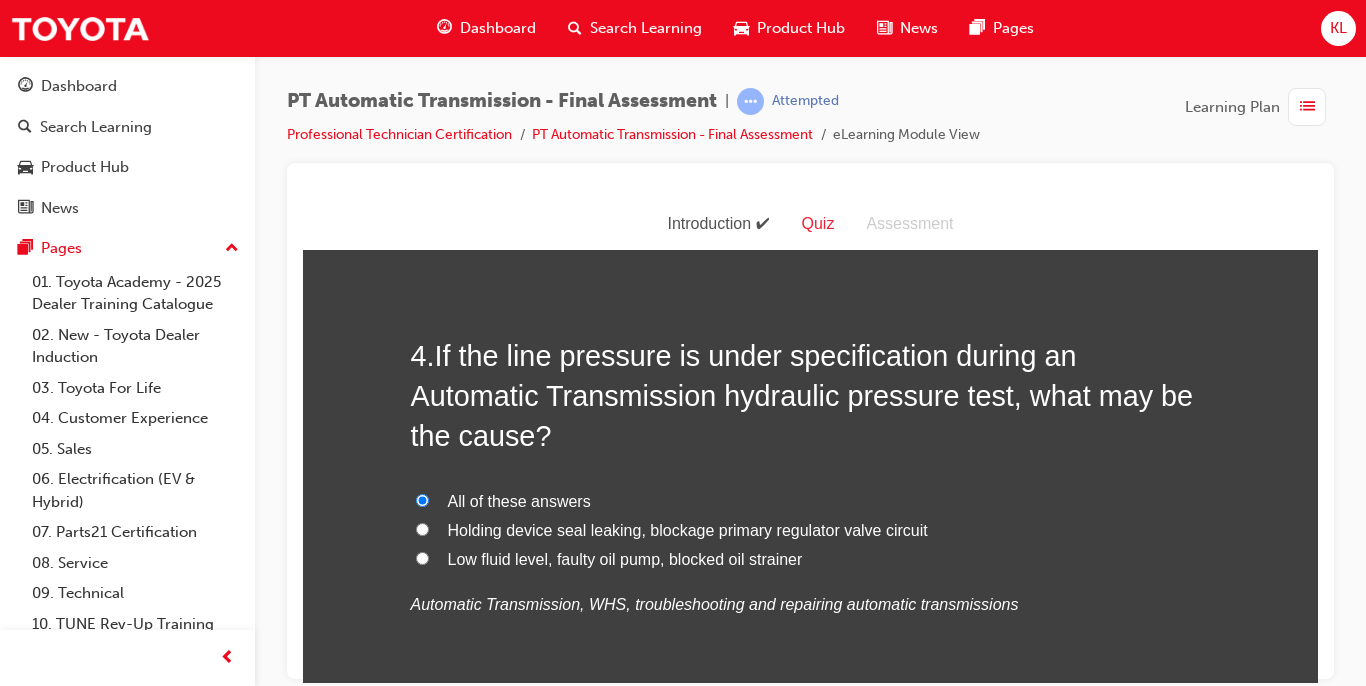 click on "If the line pressure is under specification during an Automatic Transmission hydraulic pressure test, what may be the cause?" at bounding box center (802, 395) 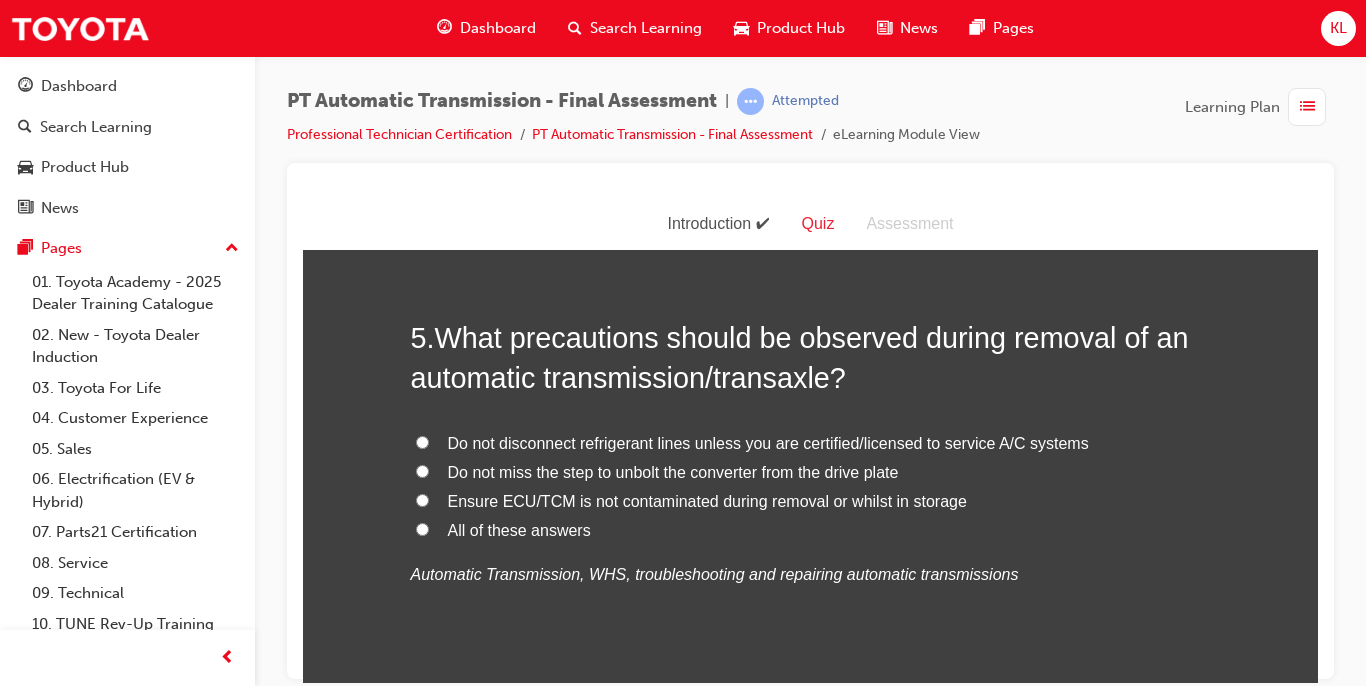 scroll, scrollTop: 2000, scrollLeft: 0, axis: vertical 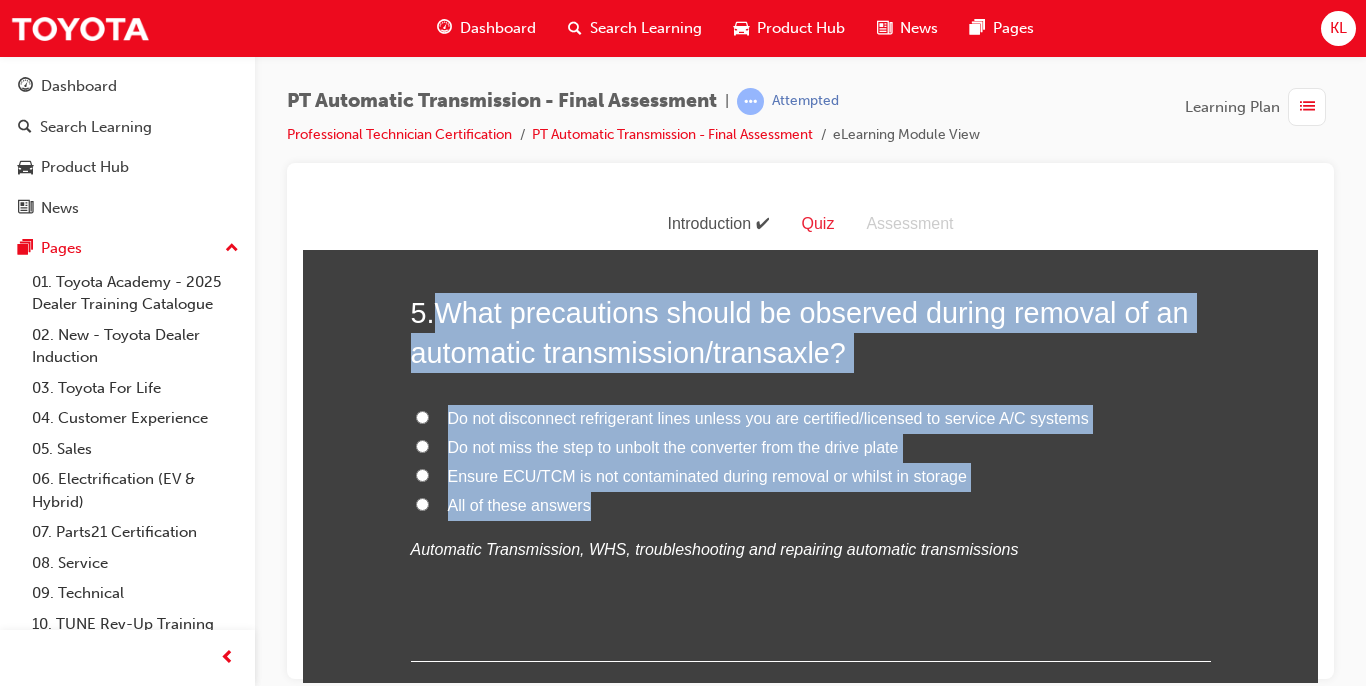 drag, startPoint x: 433, startPoint y: 313, endPoint x: 717, endPoint y: 513, distance: 347.3557 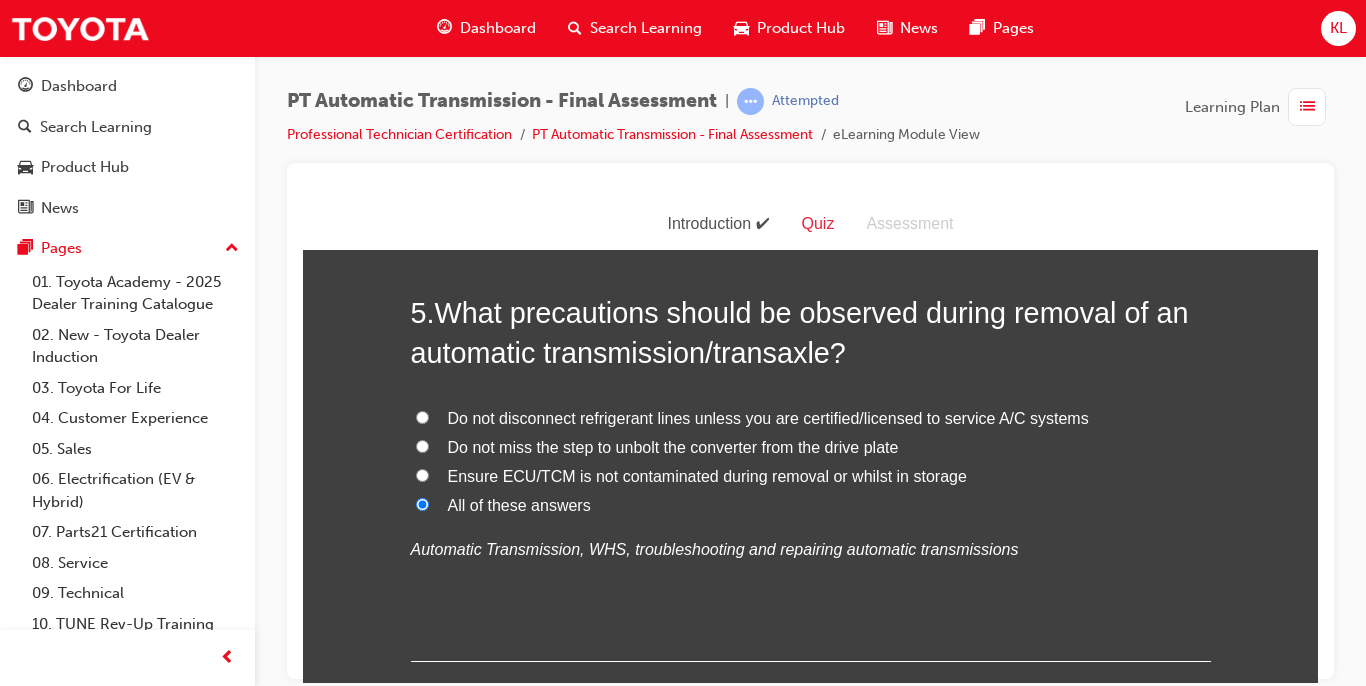 click on "Automatic Transmission, WHS, troubleshooting and repairing automatic transmissions" at bounding box center [715, 548] 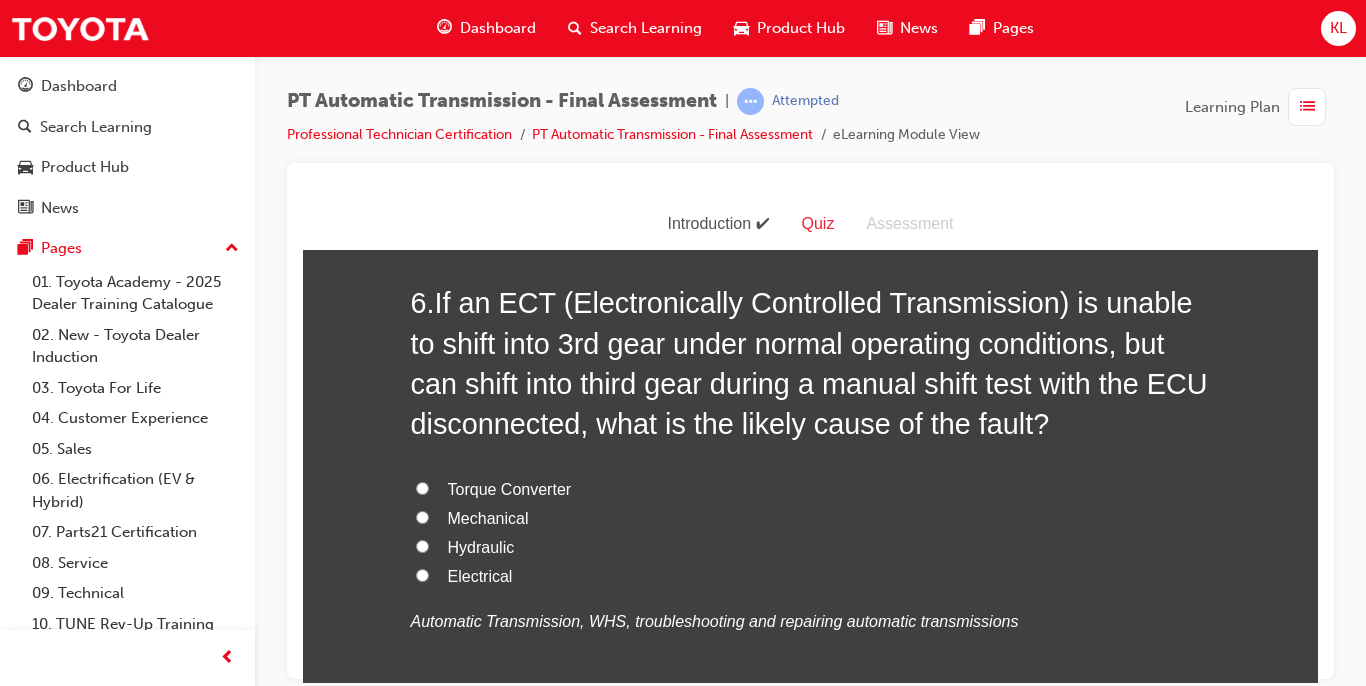scroll, scrollTop: 2480, scrollLeft: 0, axis: vertical 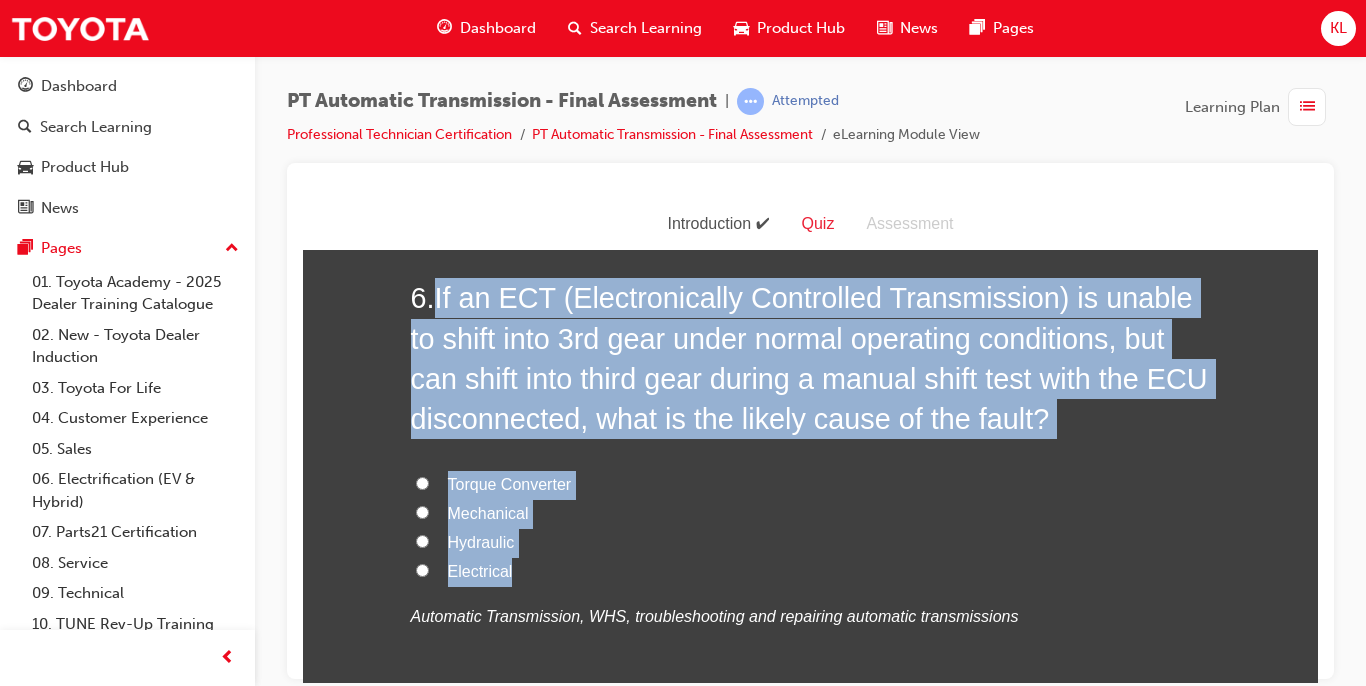 drag, startPoint x: 431, startPoint y: 297, endPoint x: 533, endPoint y: 558, distance: 280.2231 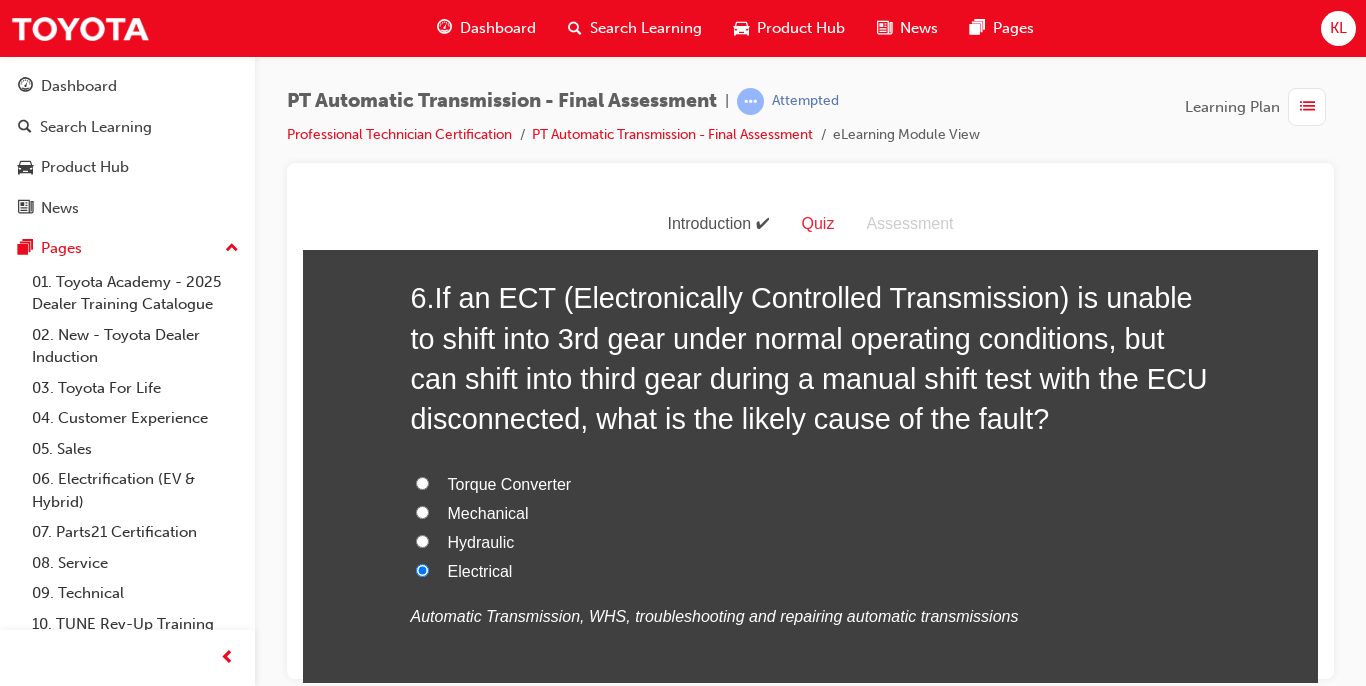 click on "Automatic Transmission, WHS, troubleshooting and repairing automatic transmissions" at bounding box center (811, 616) 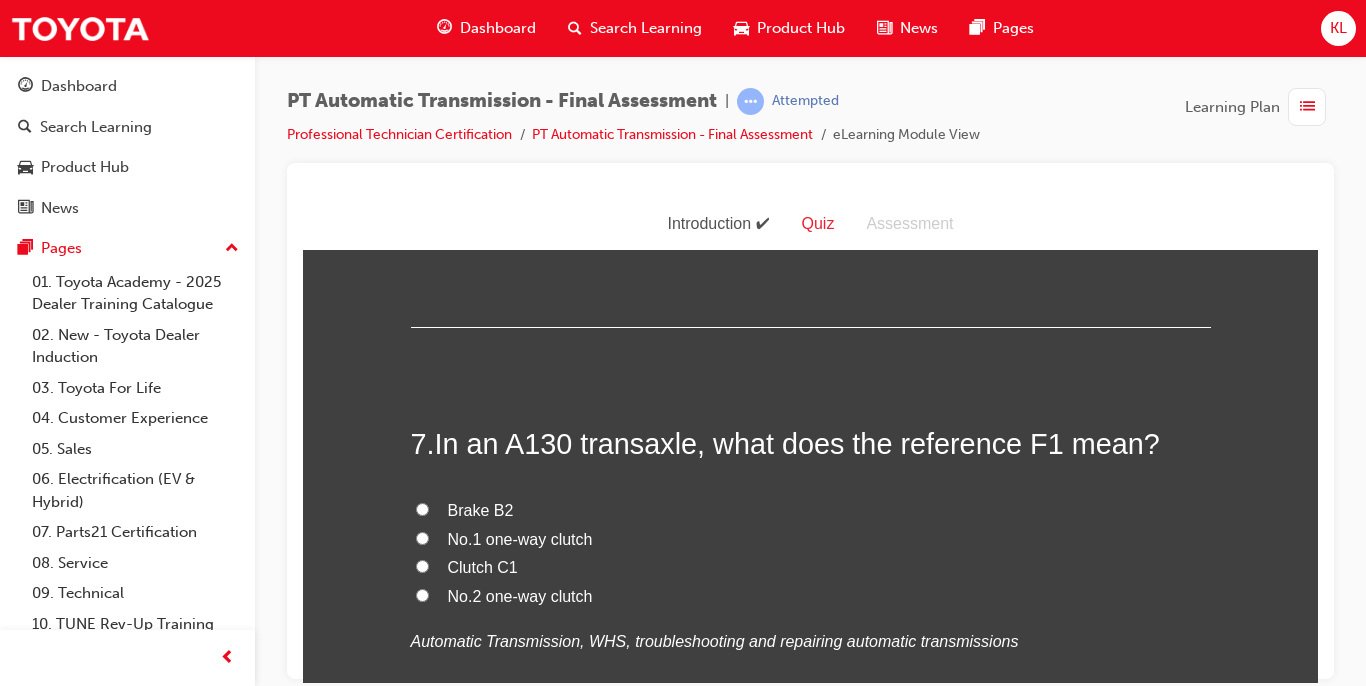 scroll, scrollTop: 2920, scrollLeft: 0, axis: vertical 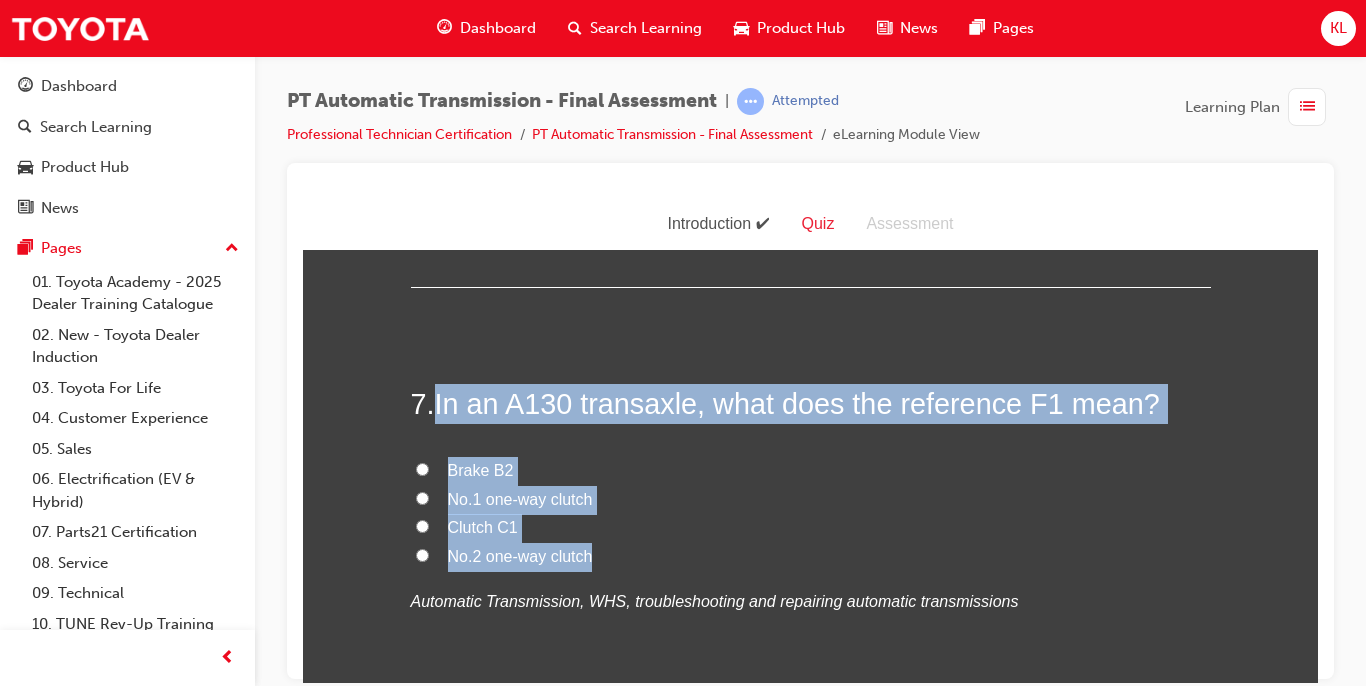 drag, startPoint x: 429, startPoint y: 405, endPoint x: 603, endPoint y: 547, distance: 224.58852 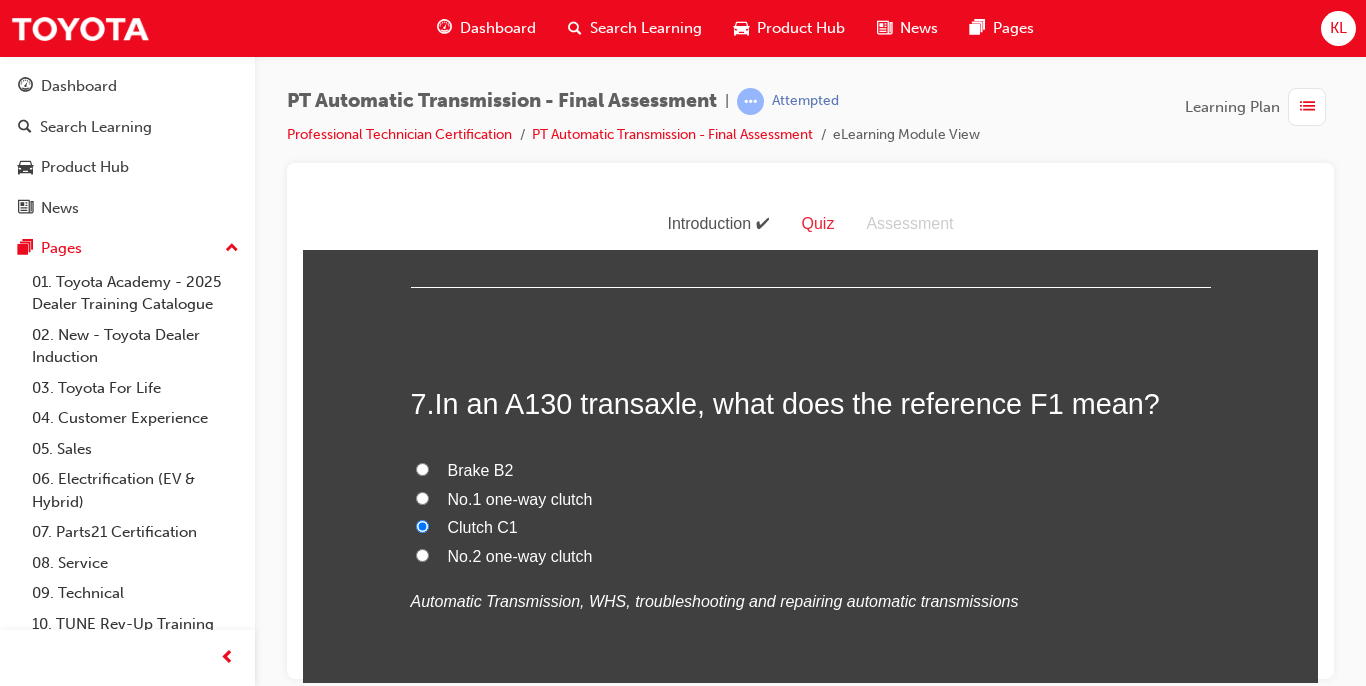 click on "7 .  In an A130 transaxle, what does the reference F1 mean? Brake B2 No.1 one-way clutch Clutch C1 No.2 one-way clutch
Automatic Transmission, WHS, troubleshooting and repairing automatic transmissions" at bounding box center [811, 547] 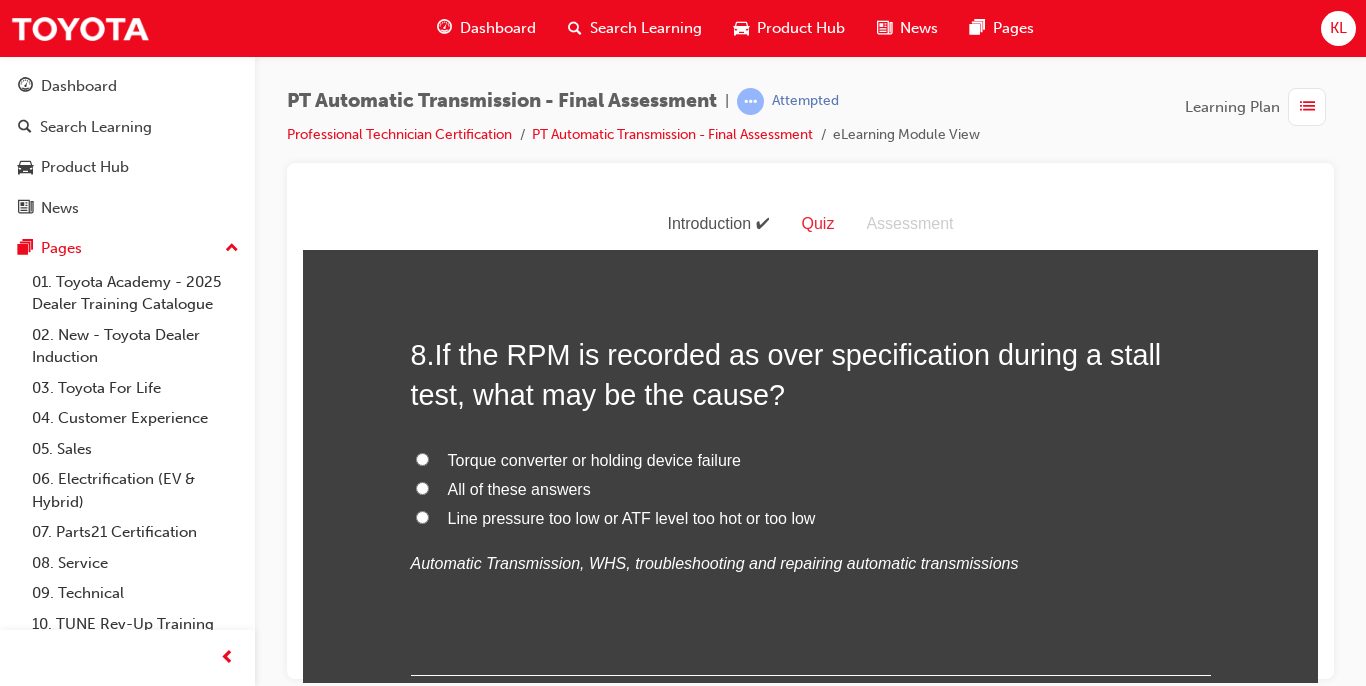 scroll, scrollTop: 3400, scrollLeft: 0, axis: vertical 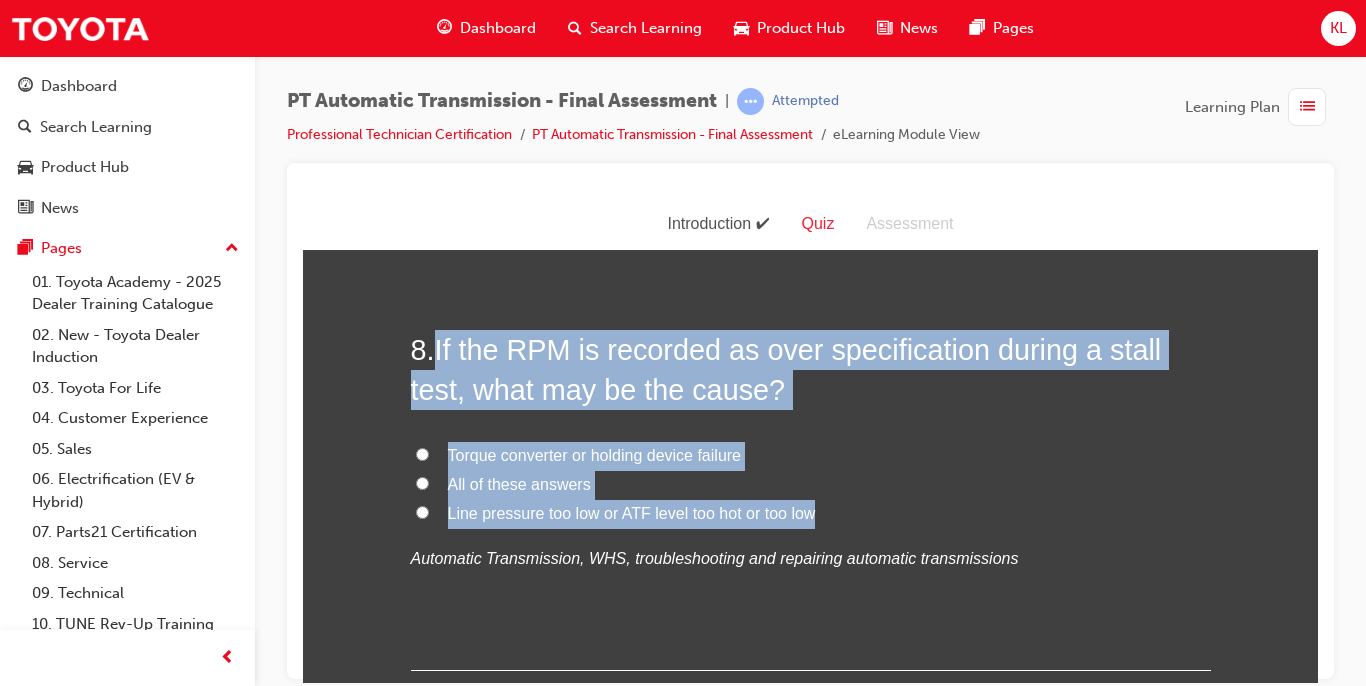 drag, startPoint x: 435, startPoint y: 349, endPoint x: 834, endPoint y: 506, distance: 428.77734 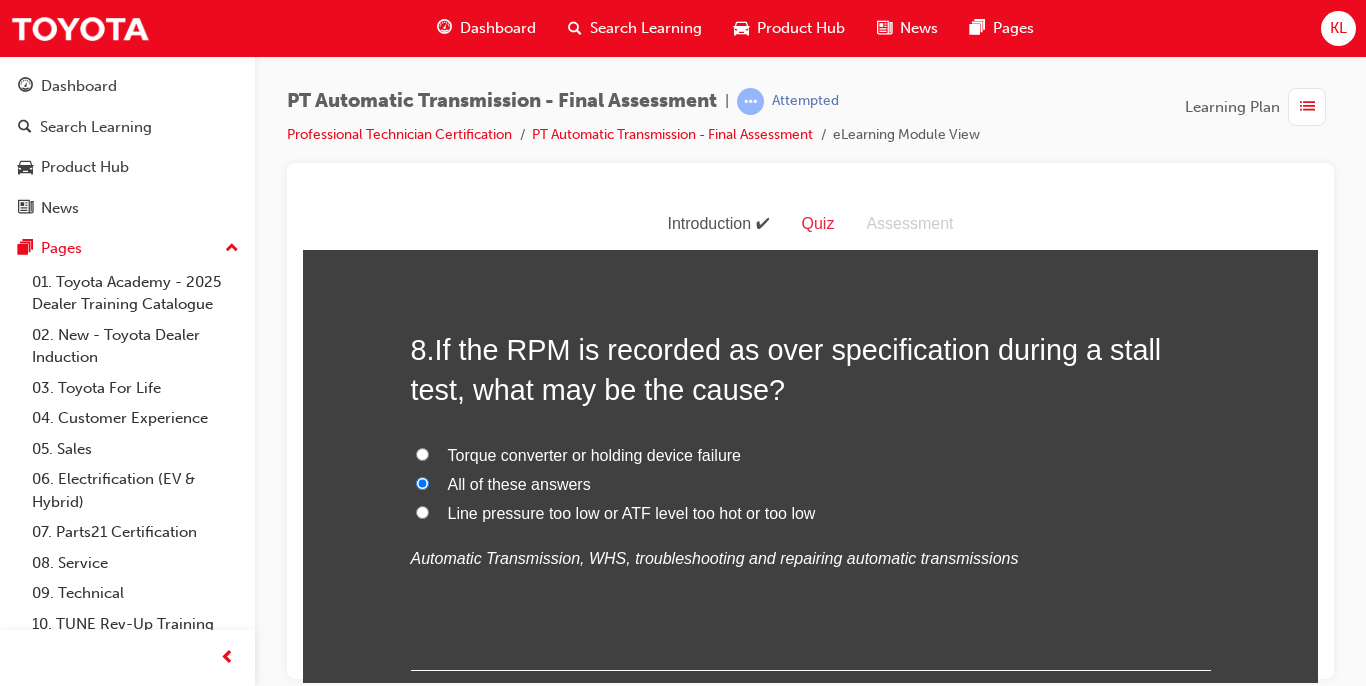 click on "Automatic Transmission, WHS, troubleshooting and repairing automatic transmissions" at bounding box center [811, 558] 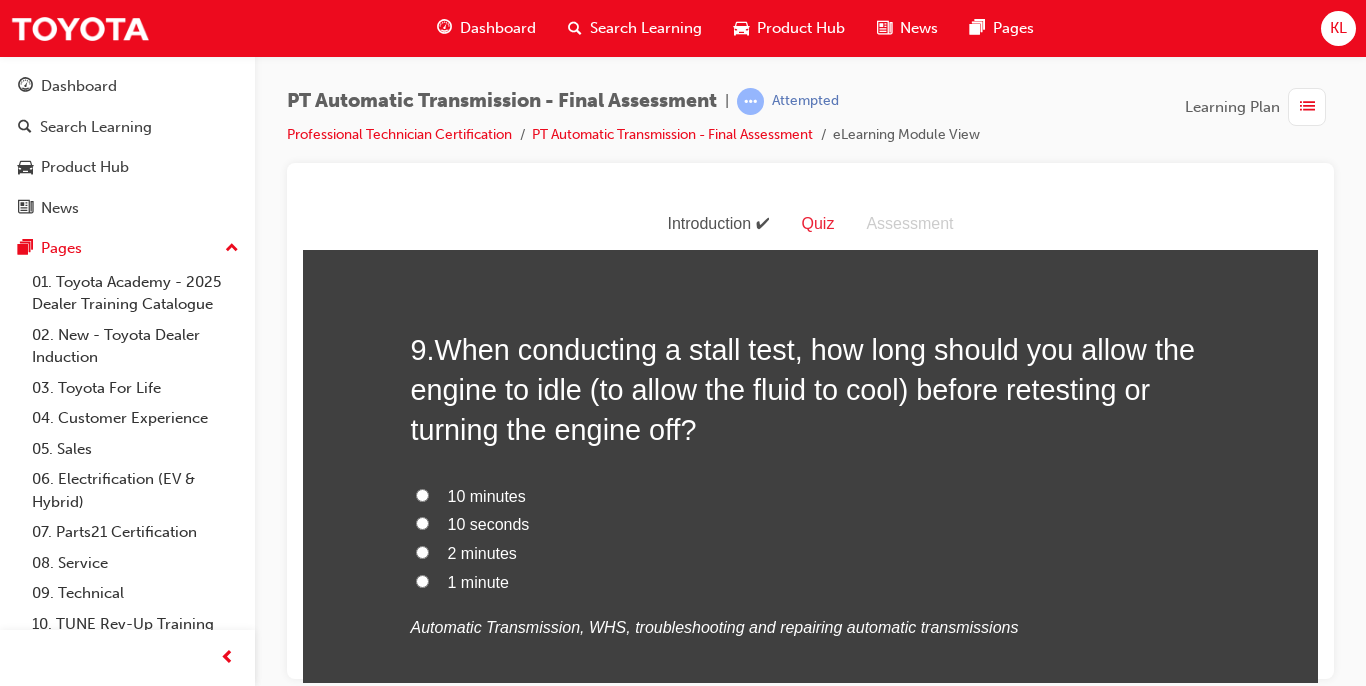 scroll, scrollTop: 3840, scrollLeft: 0, axis: vertical 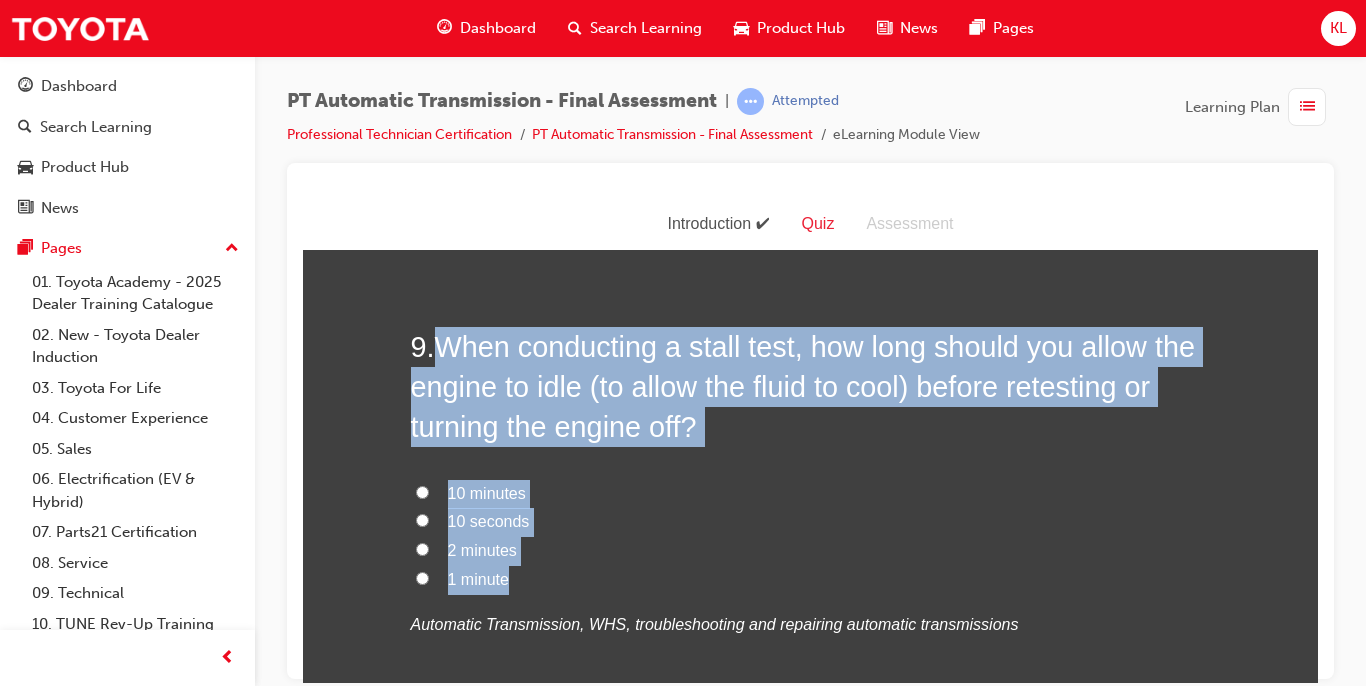 drag, startPoint x: 426, startPoint y: 335, endPoint x: 548, endPoint y: 572, distance: 266.55768 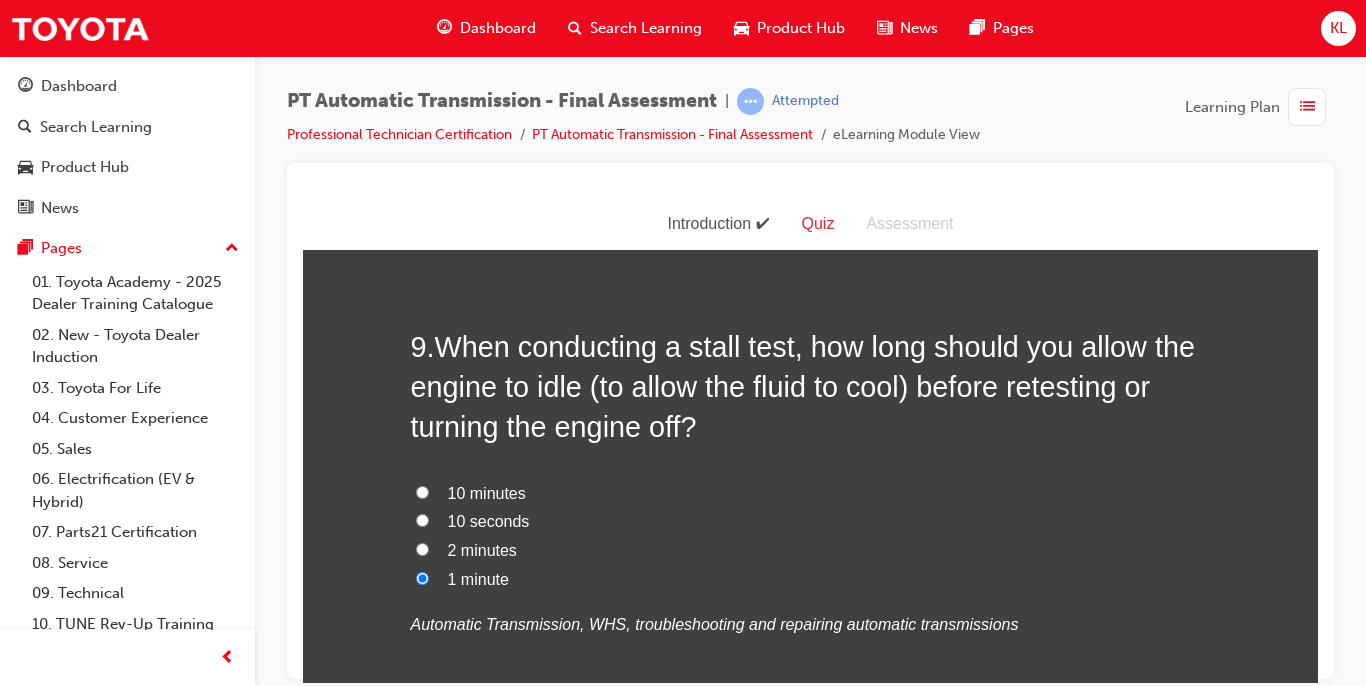 click on "10 minutes 10 seconds 2 minutes 1 minute
Automatic Transmission, WHS, troubleshooting and repairing automatic transmissions" at bounding box center [811, 559] 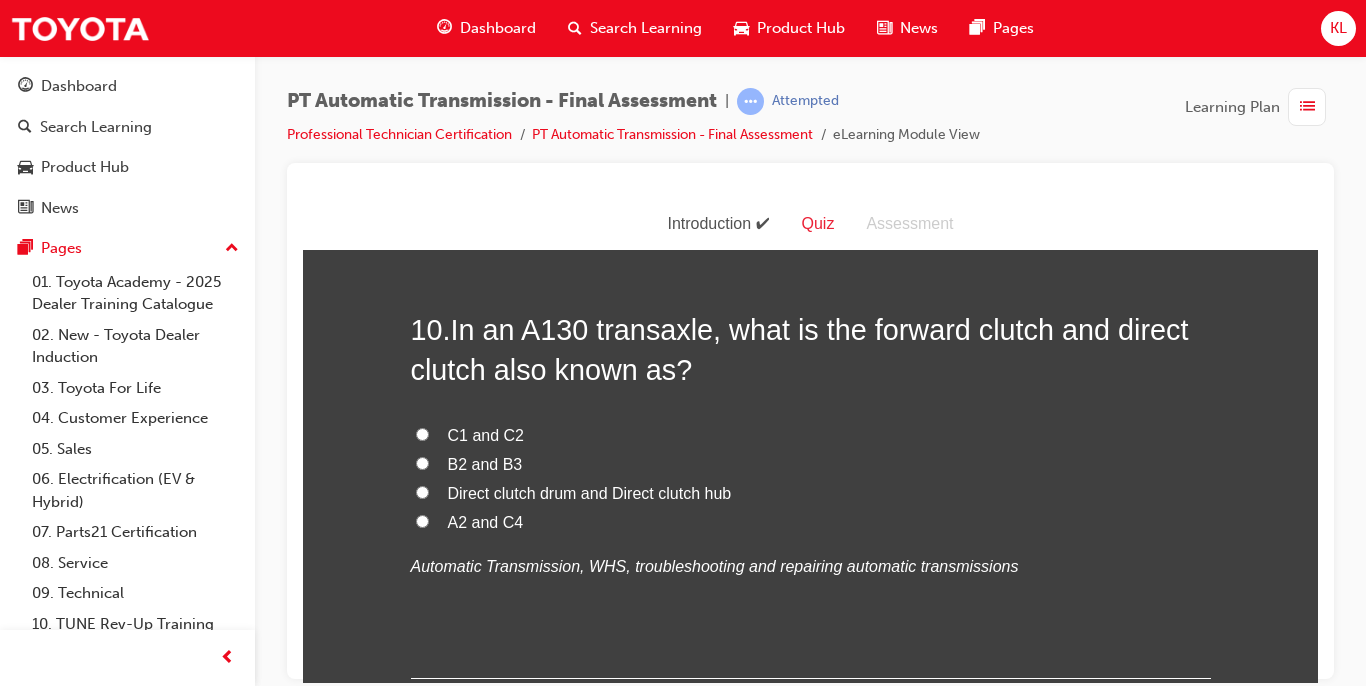 scroll, scrollTop: 4400, scrollLeft: 0, axis: vertical 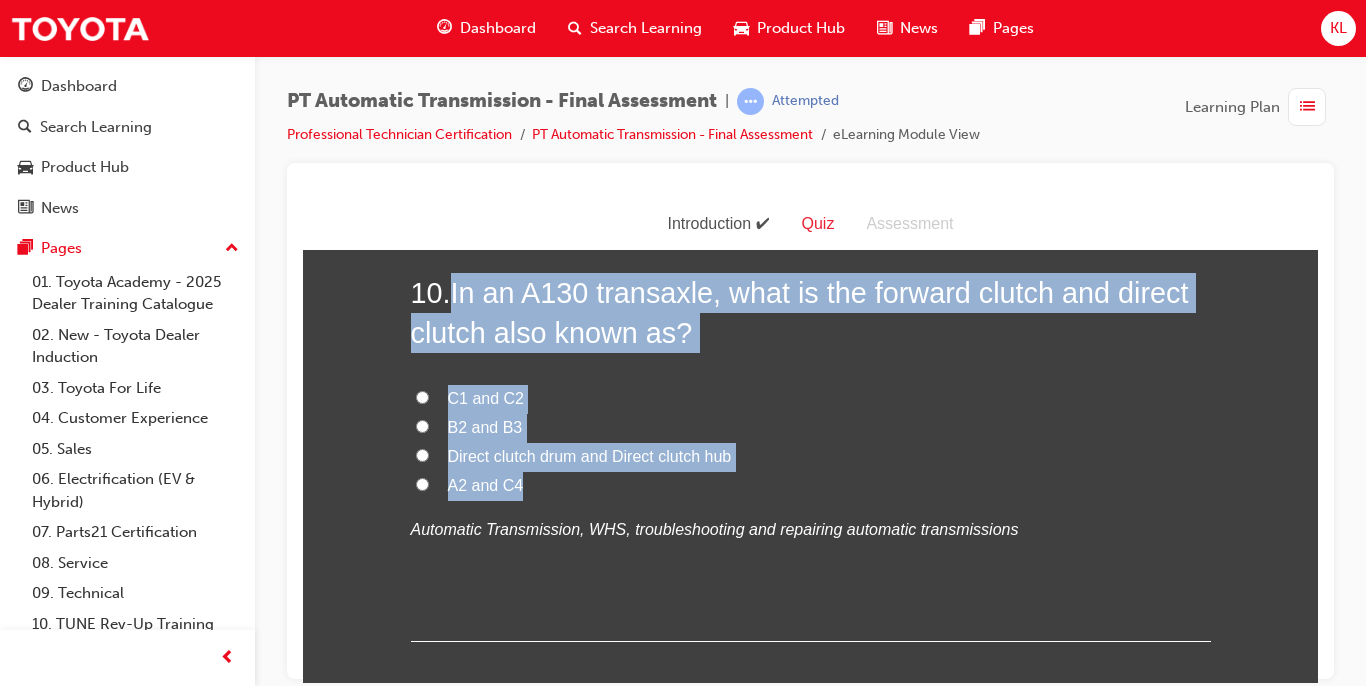 drag, startPoint x: 449, startPoint y: 284, endPoint x: 564, endPoint y: 486, distance: 232.44139 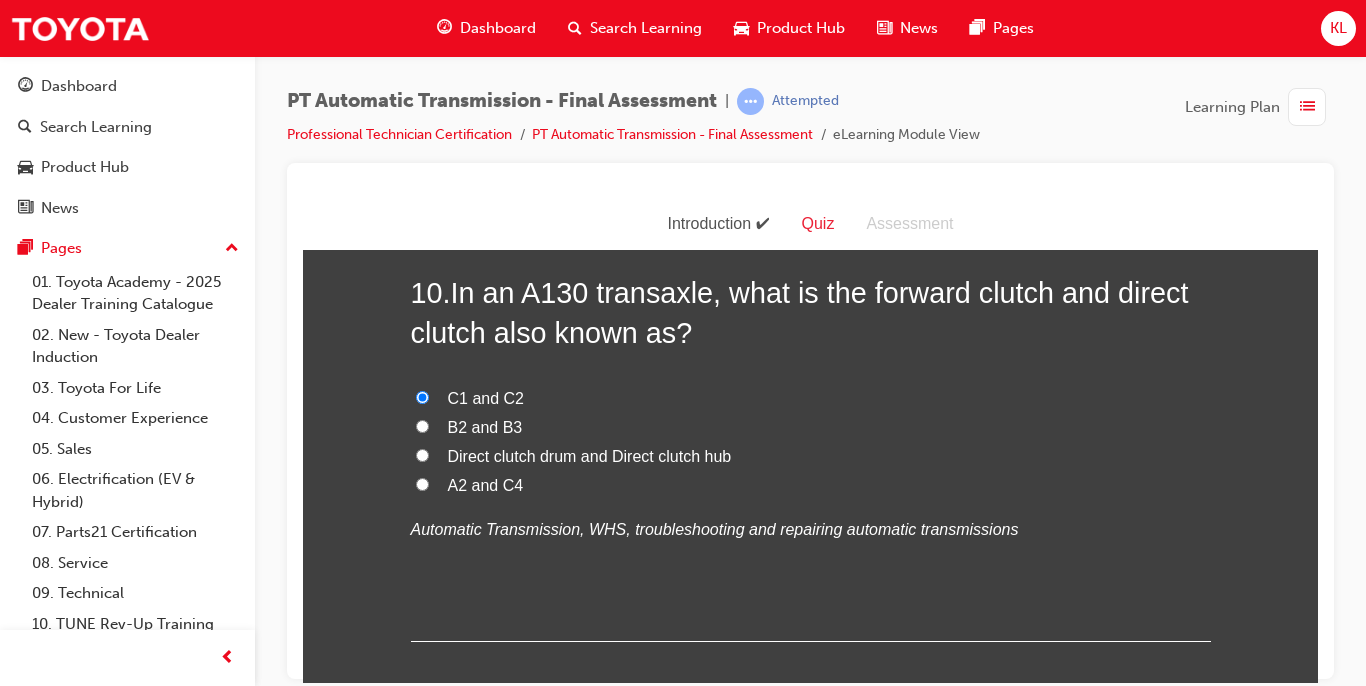 click on "Automatic Transmission, WHS, troubleshooting and repairing automatic transmissions" at bounding box center (715, 528) 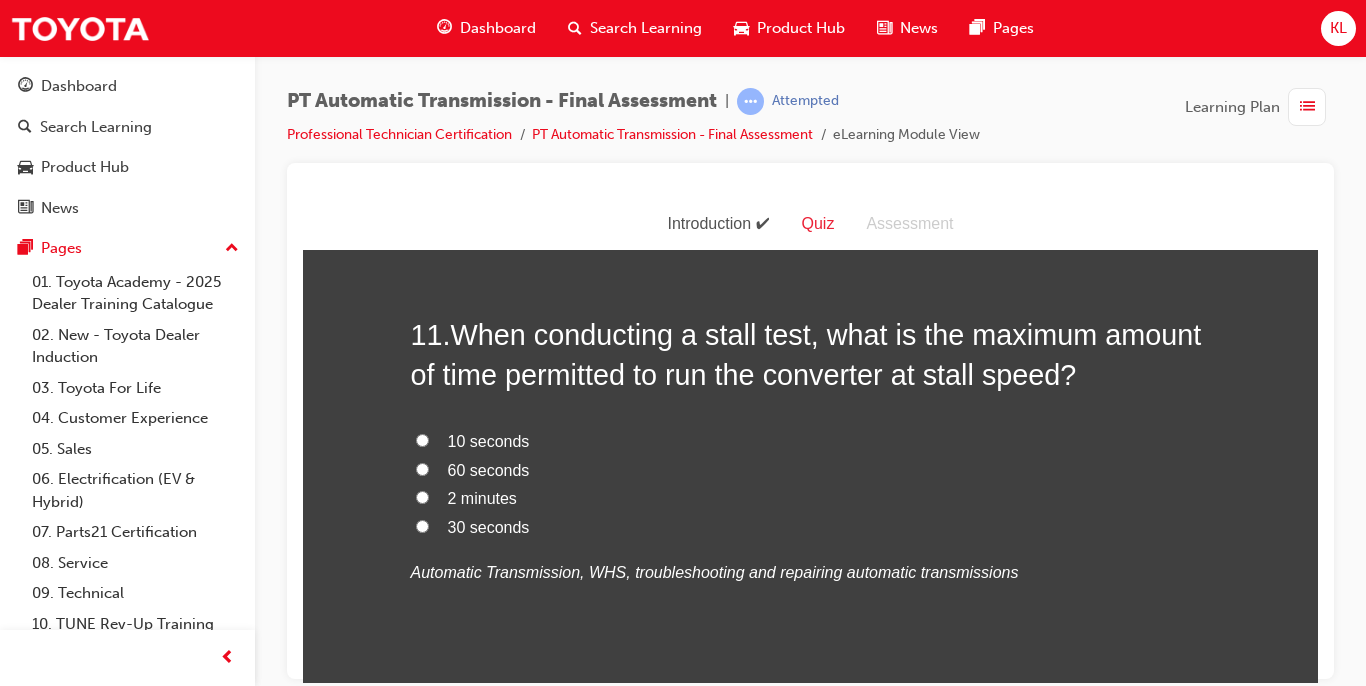 scroll, scrollTop: 4880, scrollLeft: 0, axis: vertical 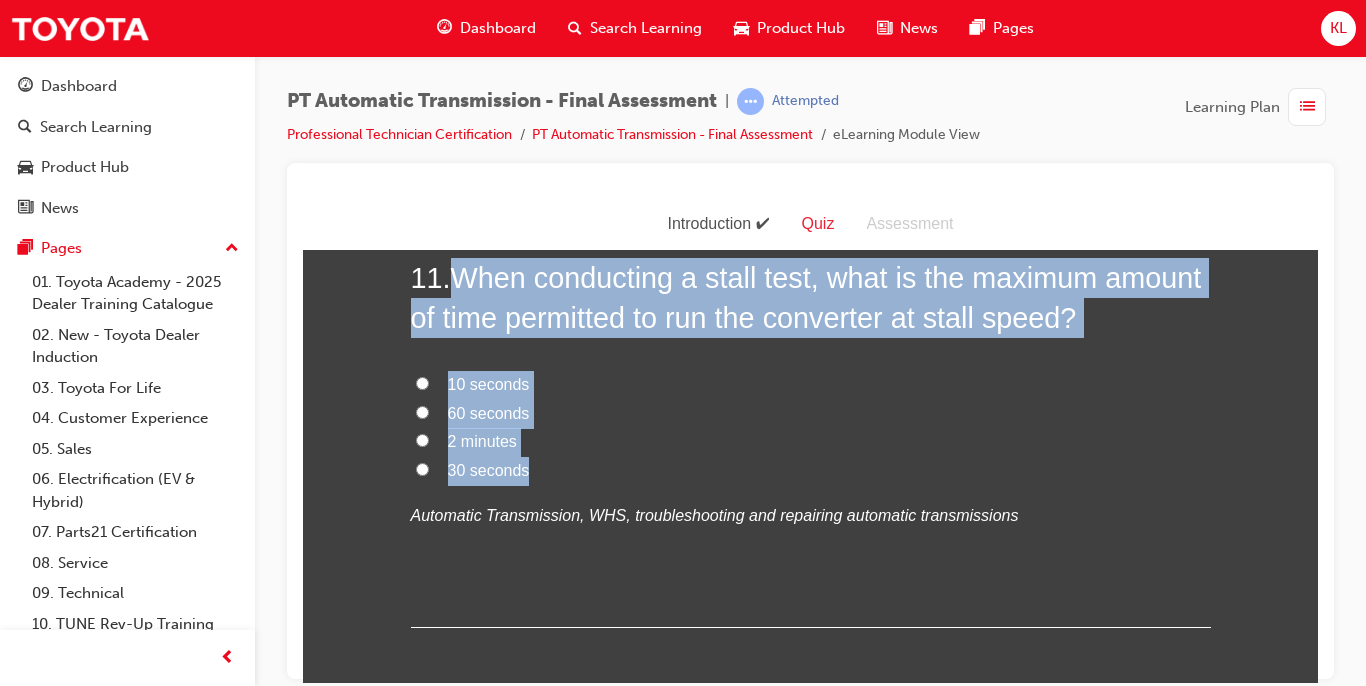 drag, startPoint x: 453, startPoint y: 276, endPoint x: 545, endPoint y: 466, distance: 211.10187 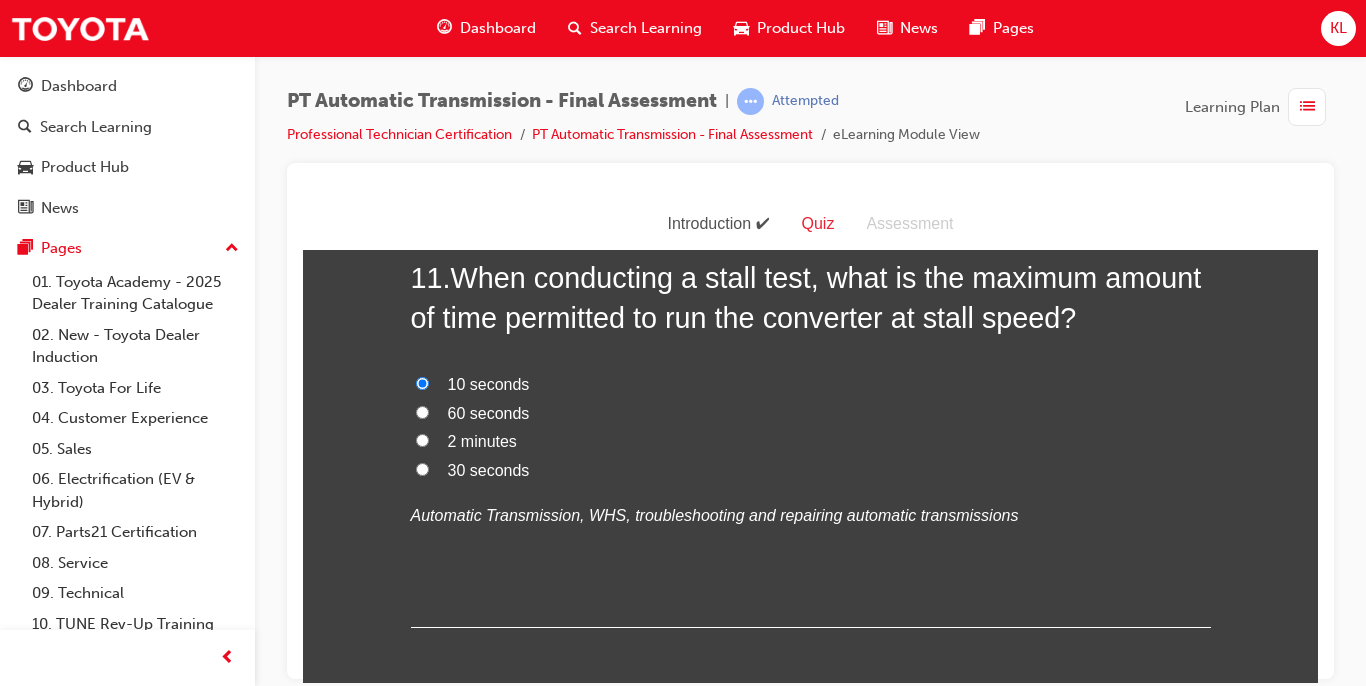 click on "60 seconds" at bounding box center (422, 411) 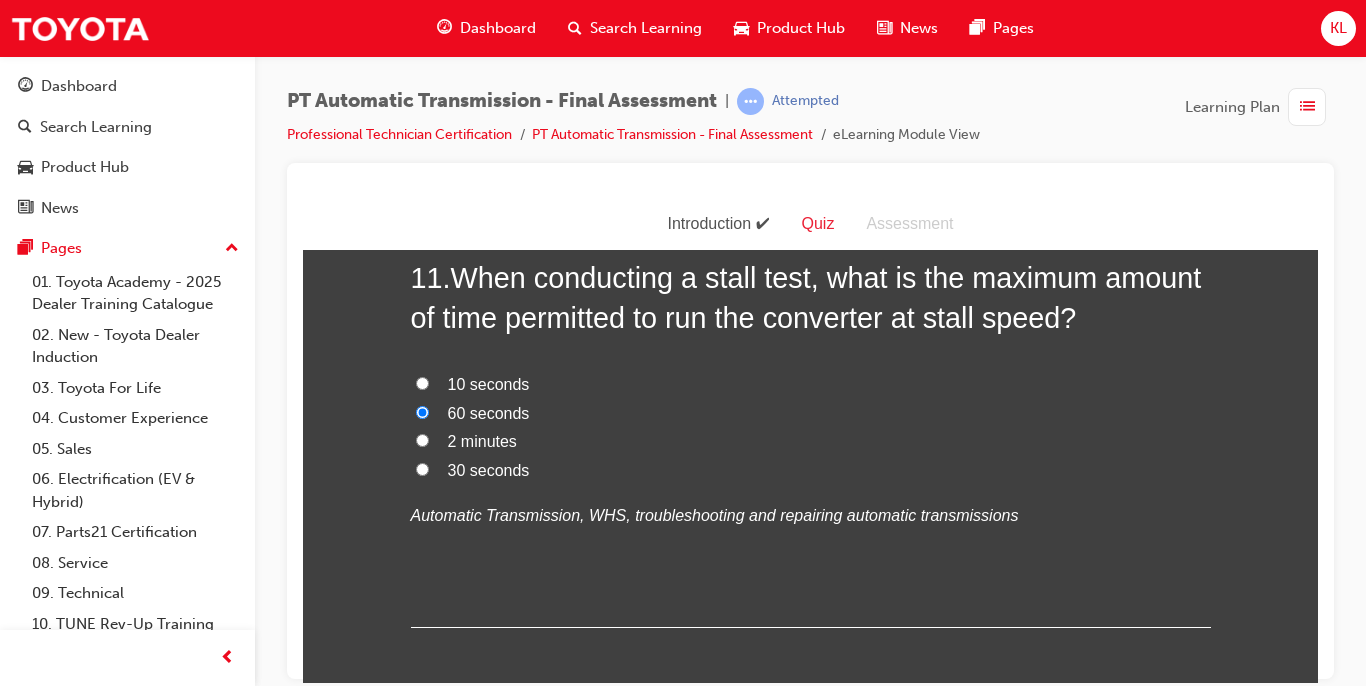 click on "2 minutes" at bounding box center [422, 439] 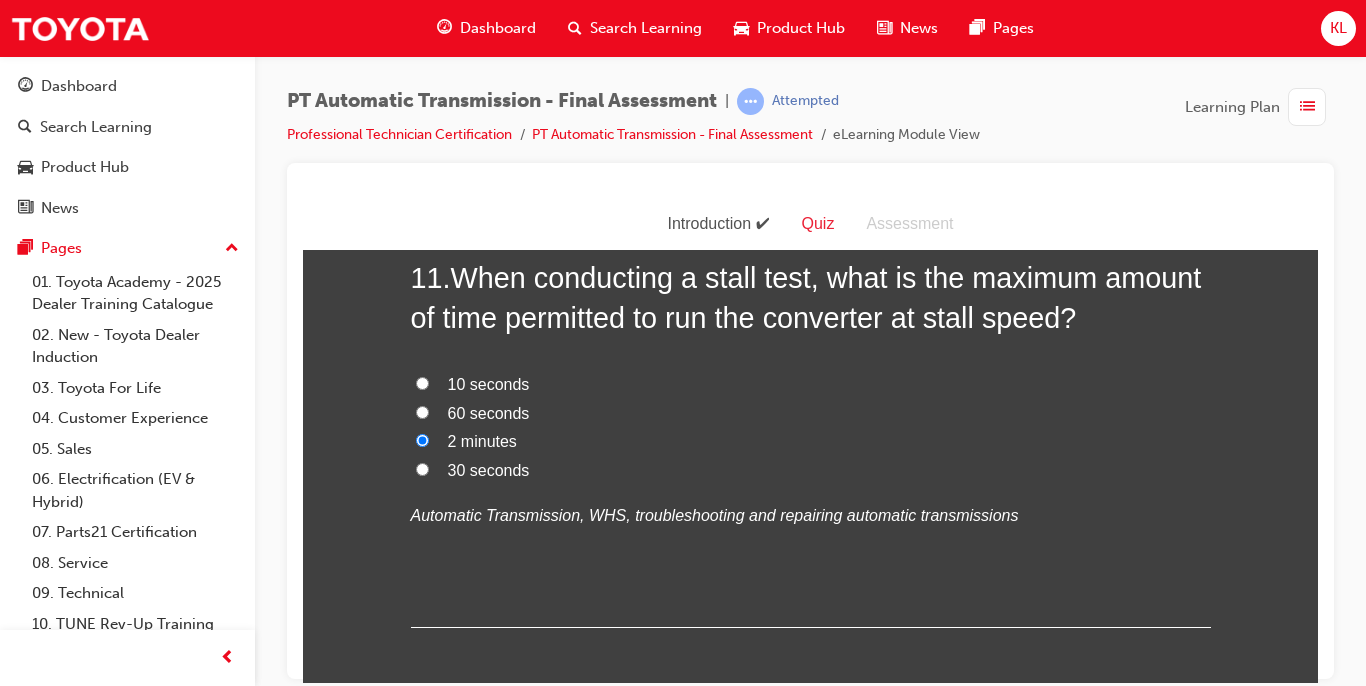 click on "60 seconds" at bounding box center [422, 411] 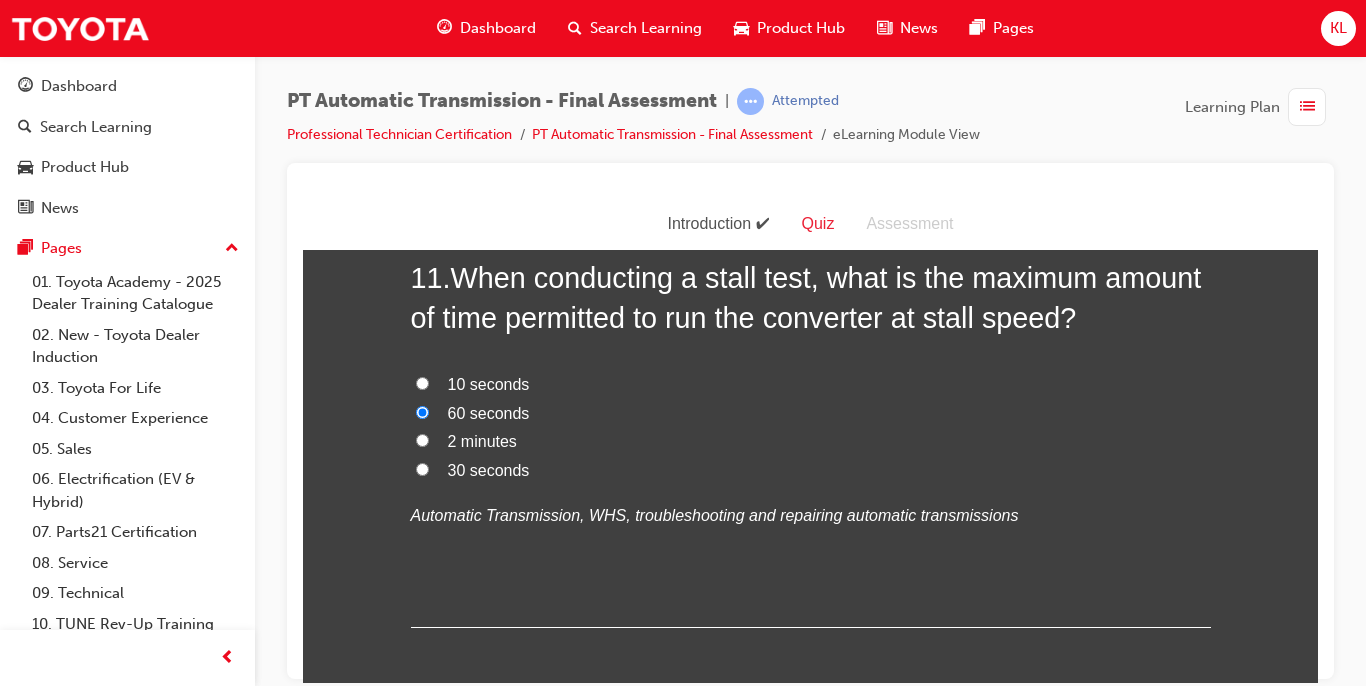 click on "10 seconds" at bounding box center (422, 382) 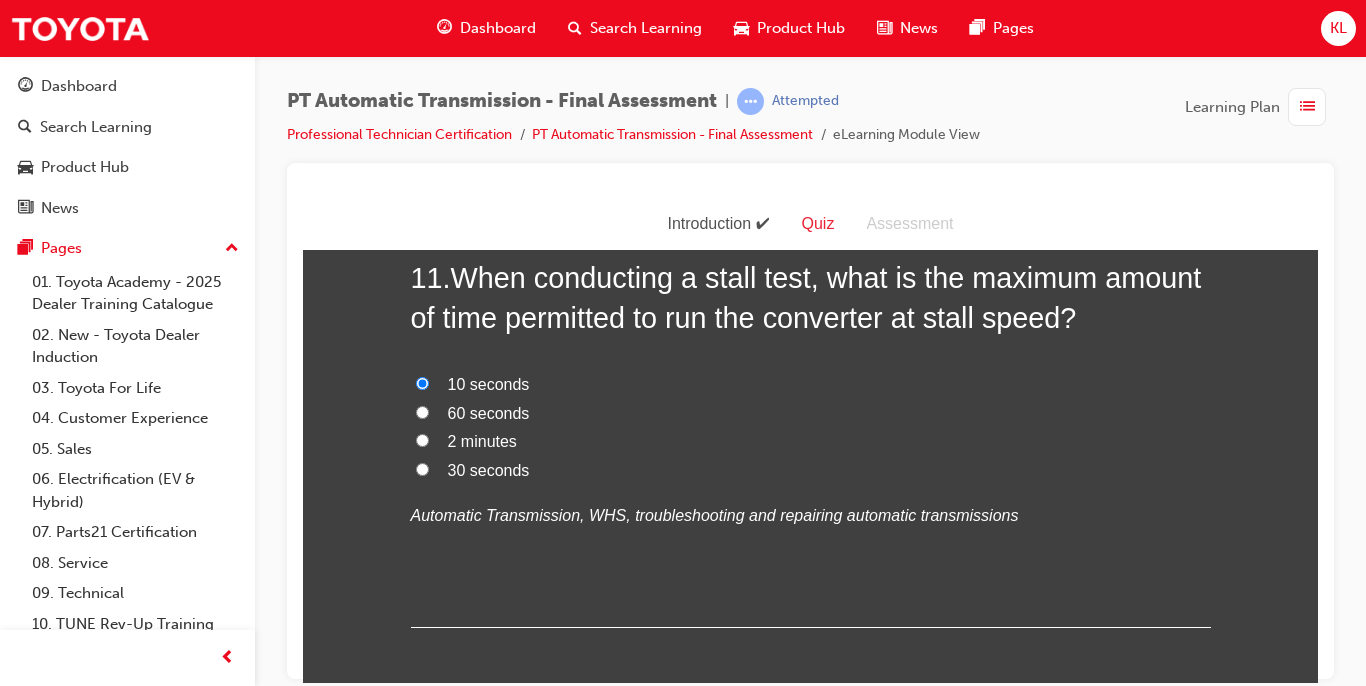 click on "11 .  When conducting a stall test, what is the maximum amount of time permitted to run the converter at stall speed? 10 seconds 60 seconds 2 minutes 30 seconds
Automatic Transmission, WHS, troubleshooting and repairing automatic transmissions" at bounding box center (811, 442) 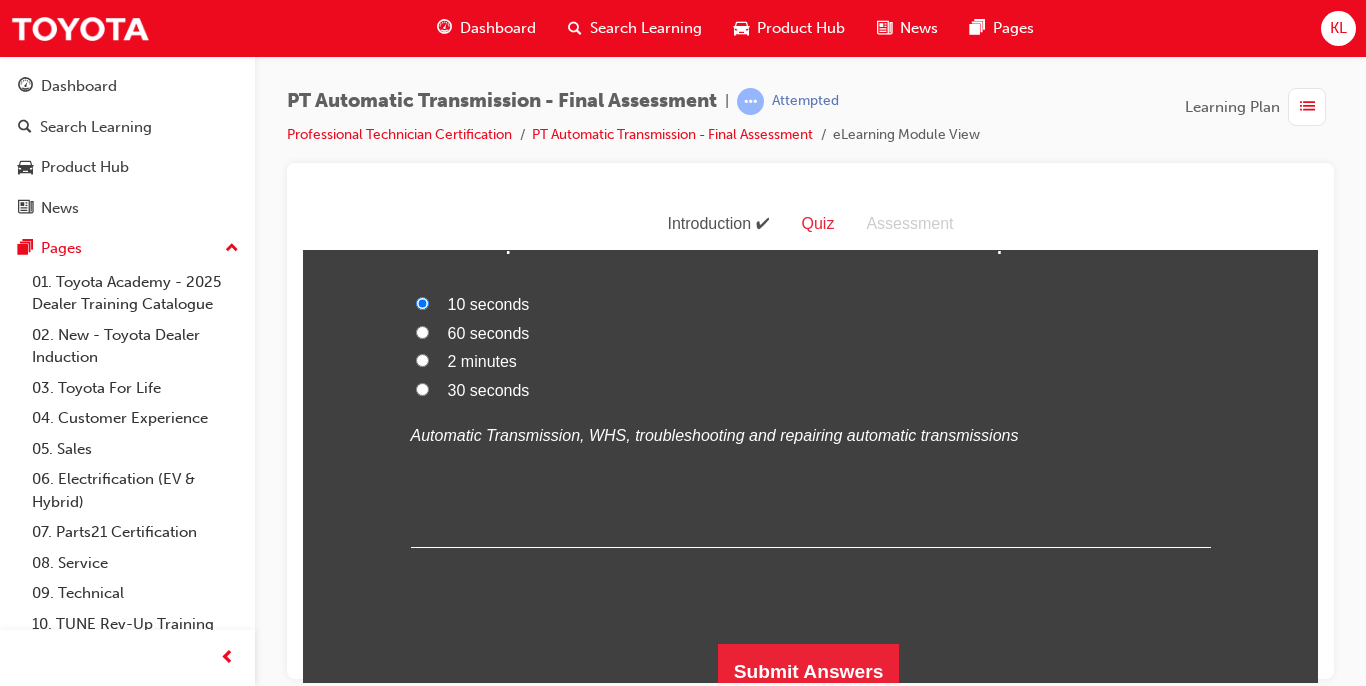 scroll, scrollTop: 4976, scrollLeft: 0, axis: vertical 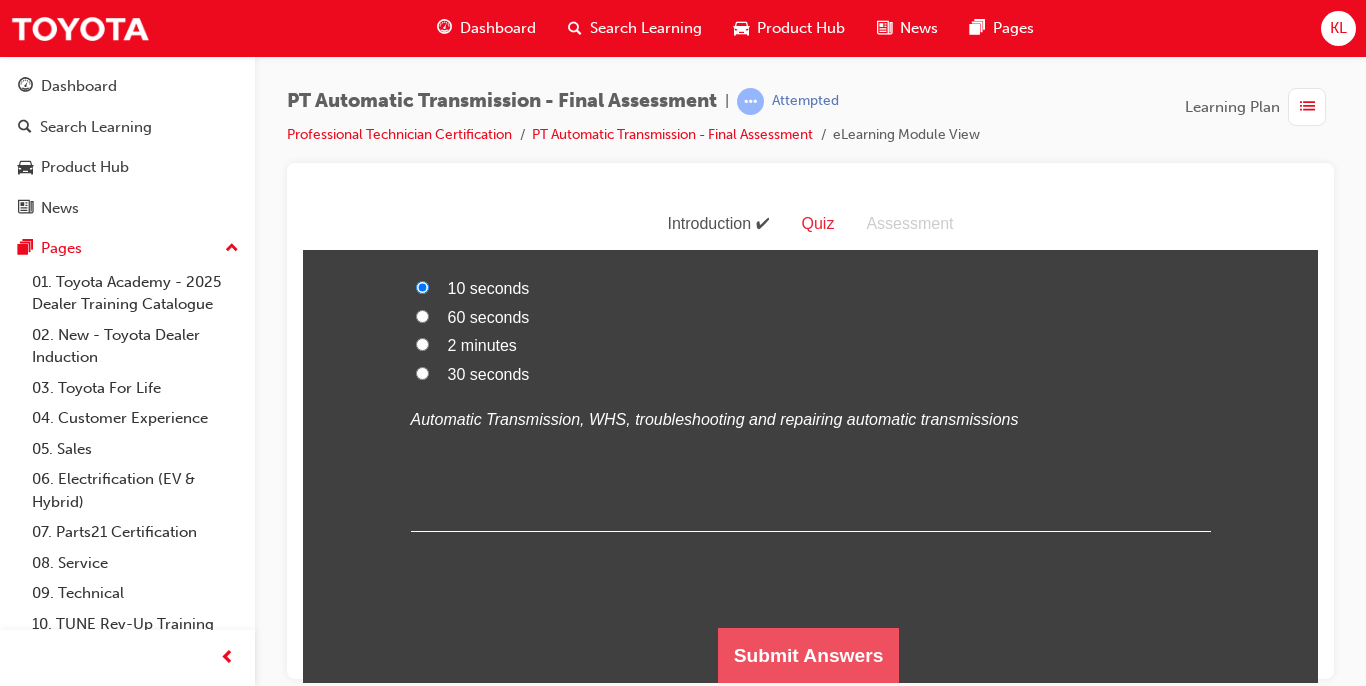 click on "Submit Answers" at bounding box center [809, 655] 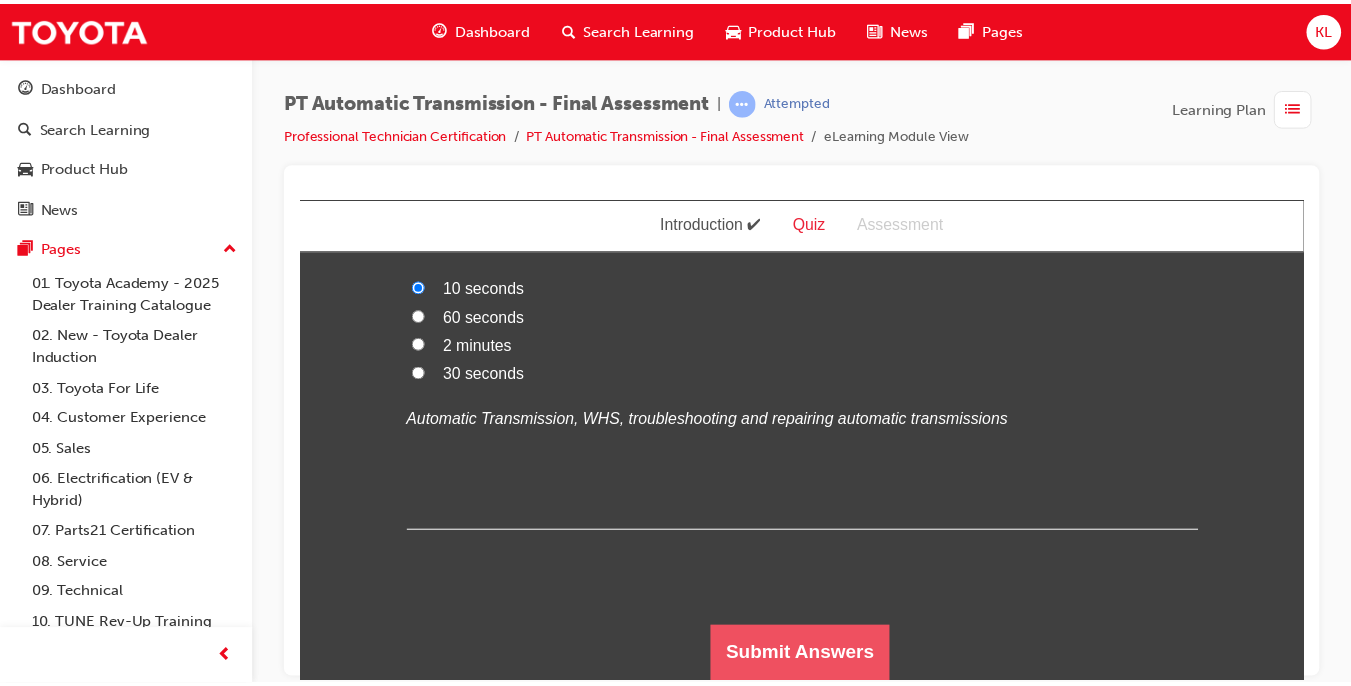 scroll, scrollTop: 0, scrollLeft: 0, axis: both 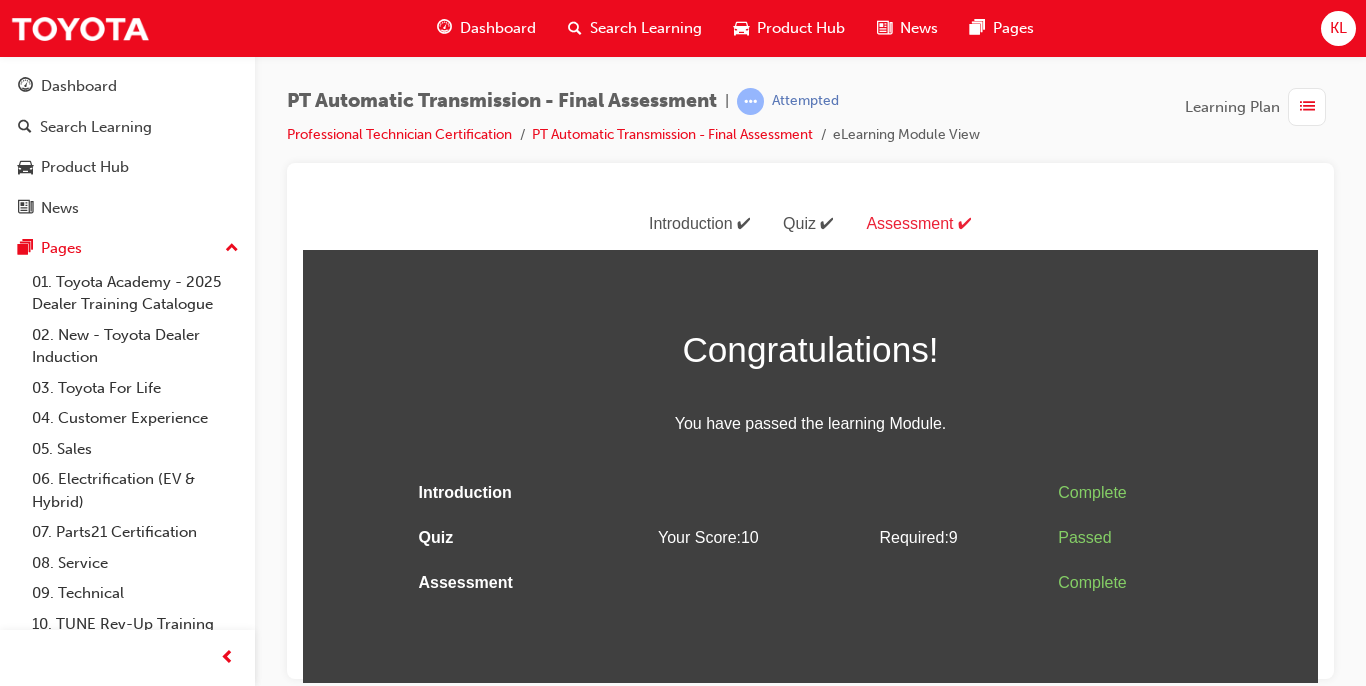 click on "Required:  9" at bounding box center (960, 537) 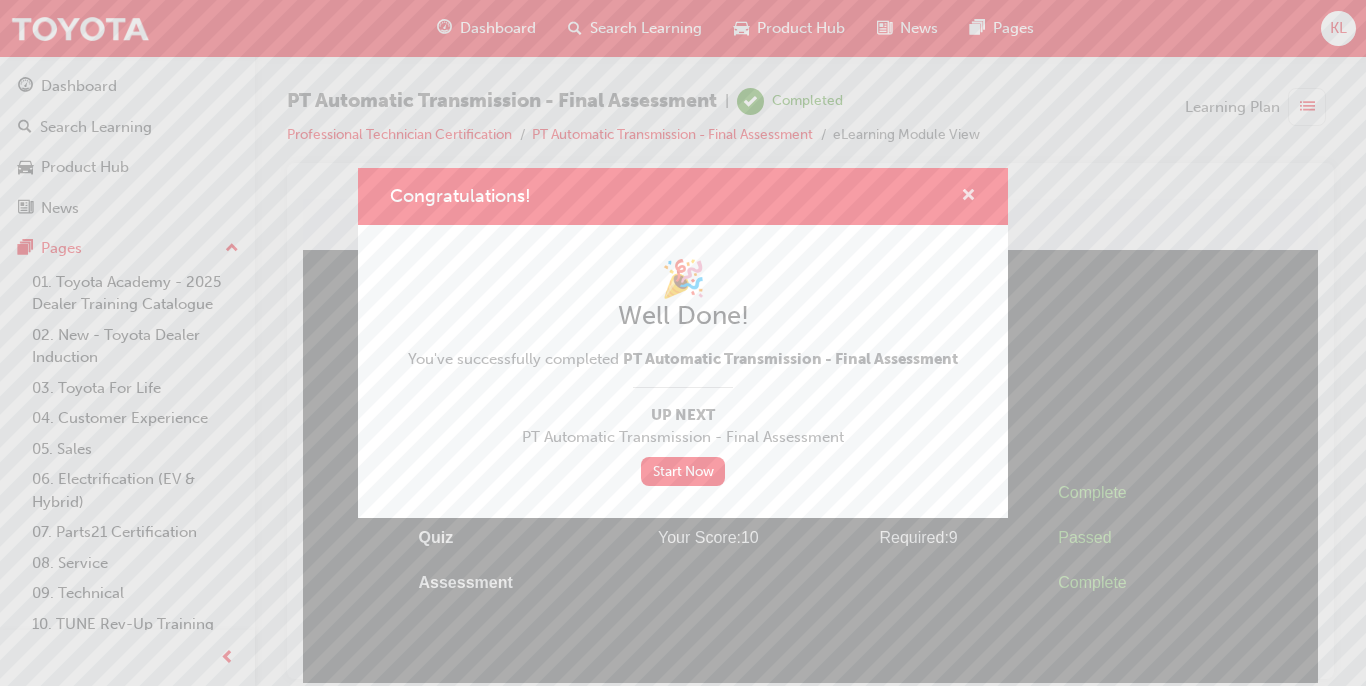 click at bounding box center [968, 197] 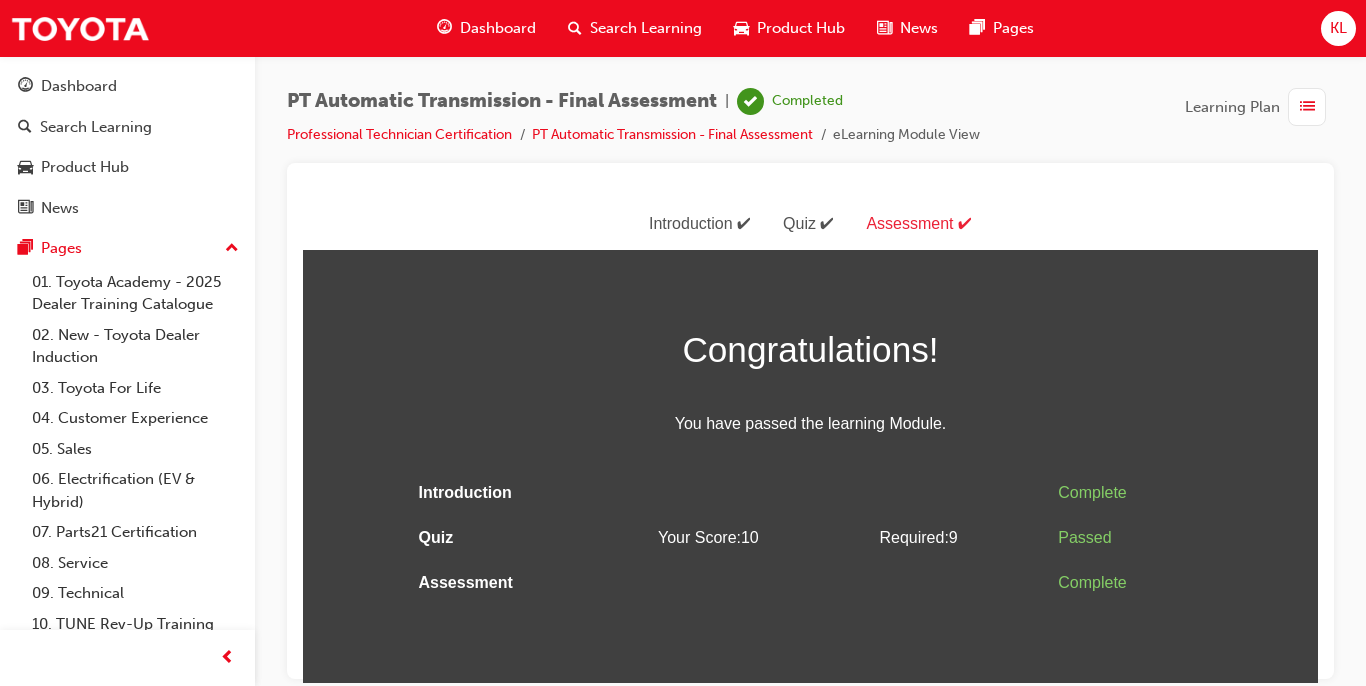click on "Dashboard" at bounding box center [498, 28] 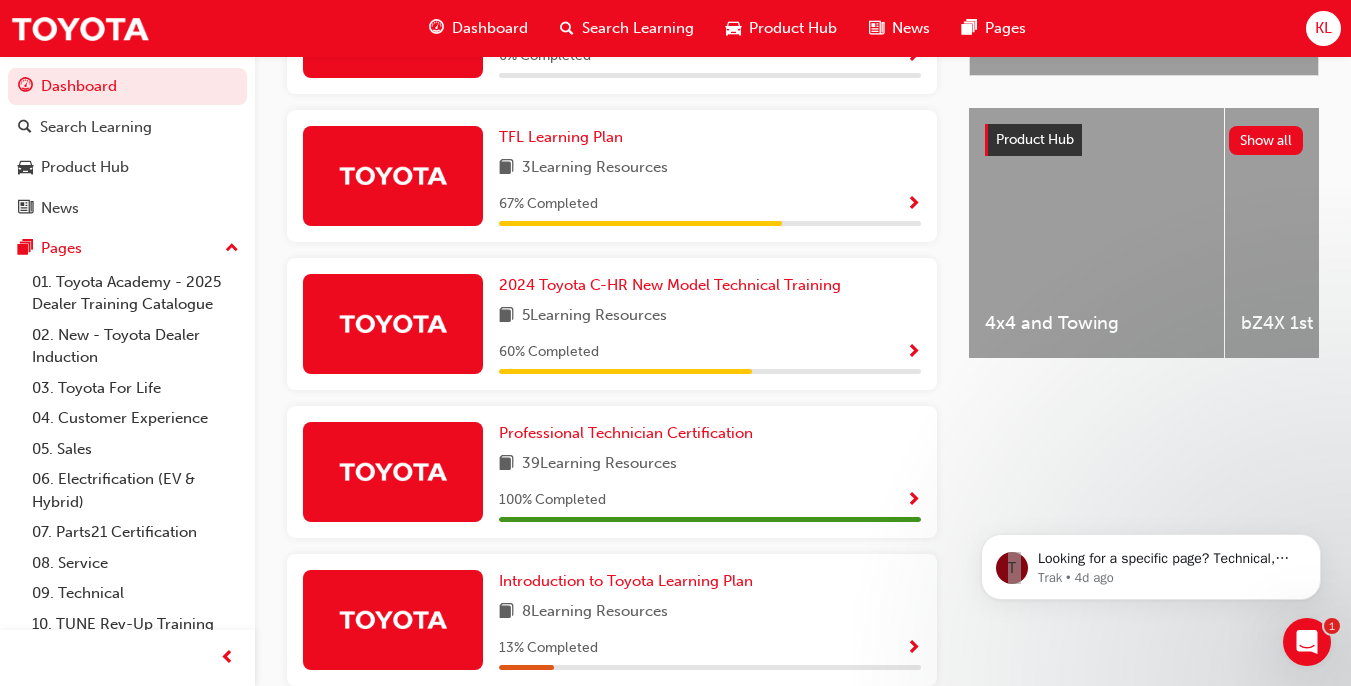 scroll, scrollTop: 746, scrollLeft: 0, axis: vertical 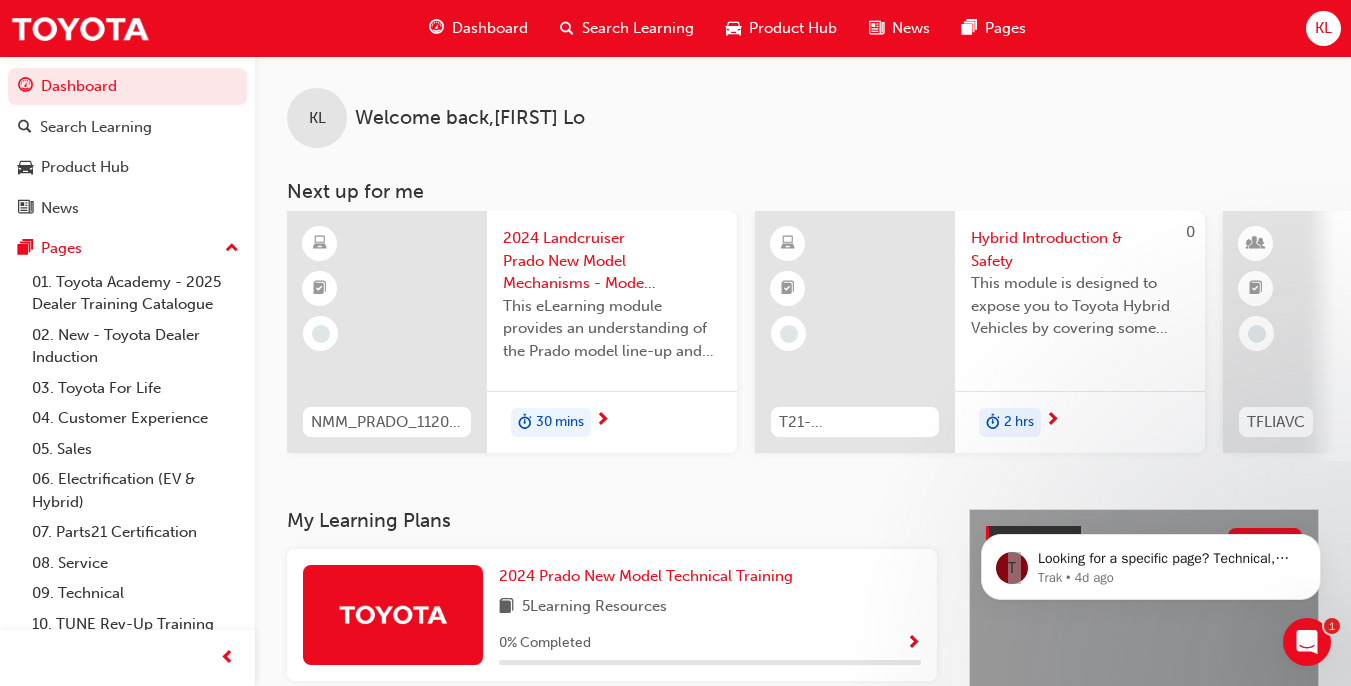 click on "KL" at bounding box center [1323, 28] 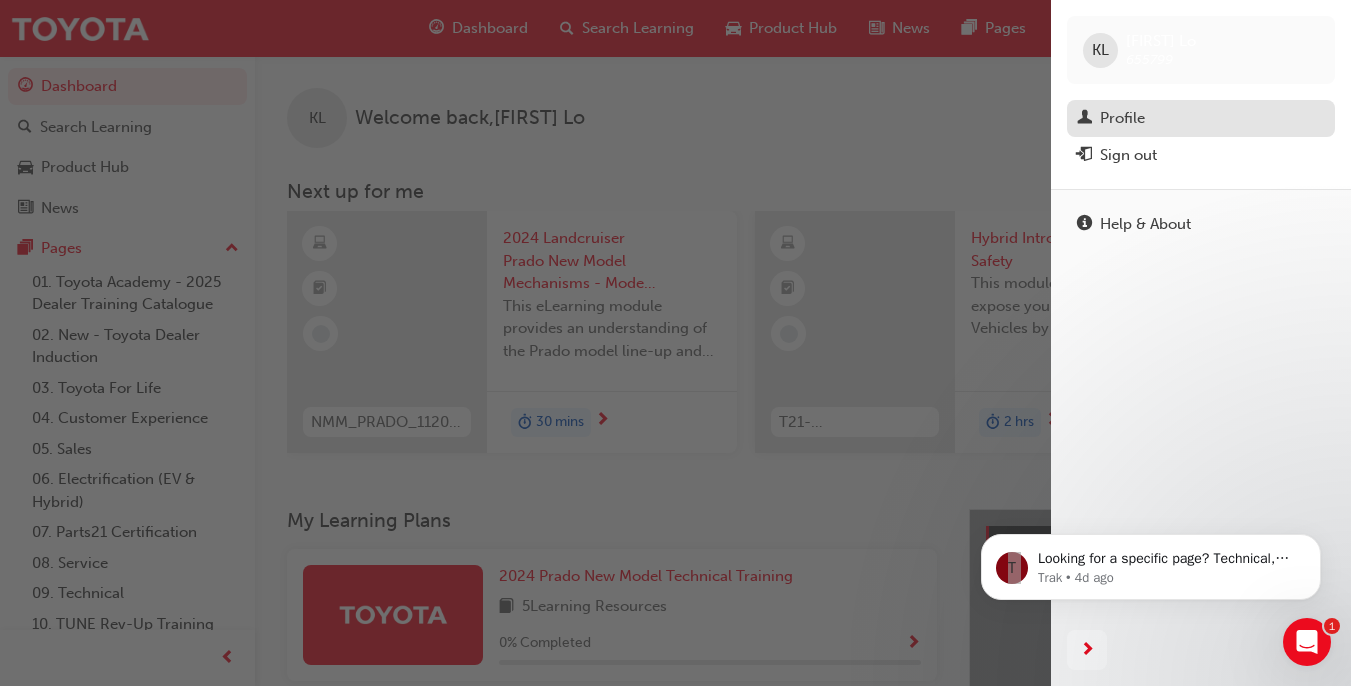 click on "Profile" at bounding box center [1122, 118] 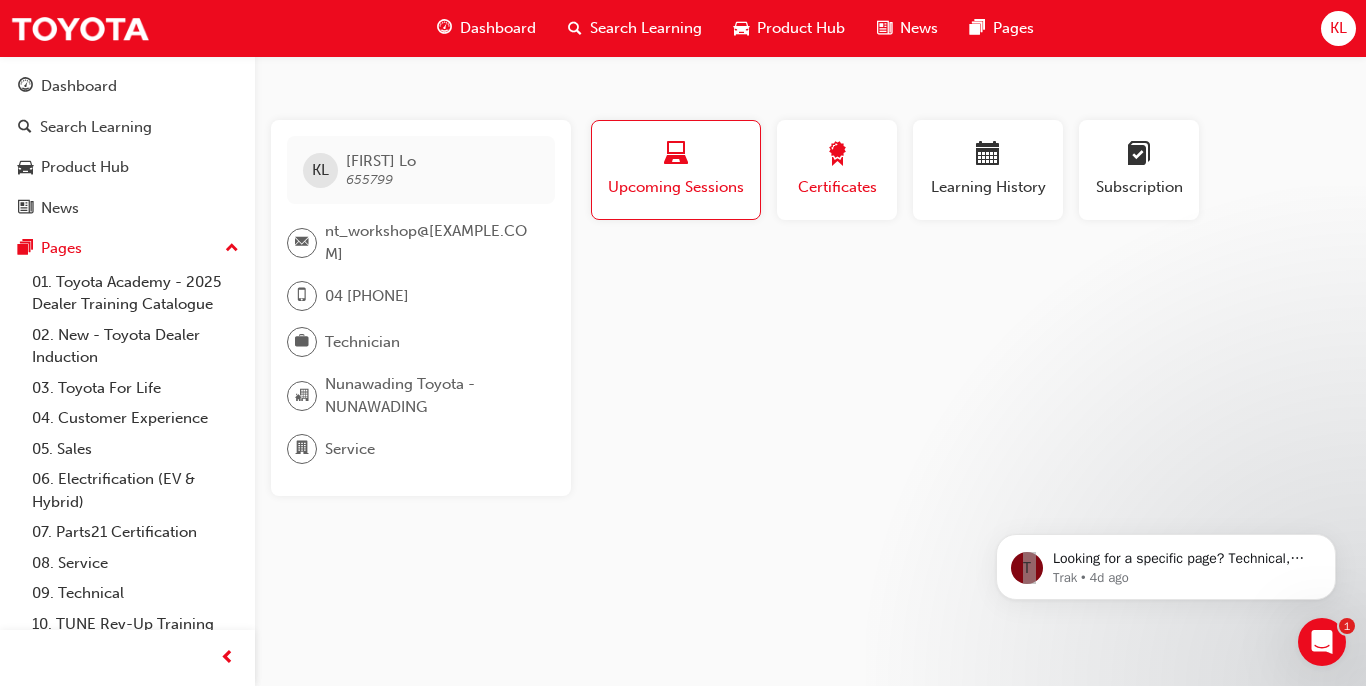 click on "Certificates" at bounding box center (837, 187) 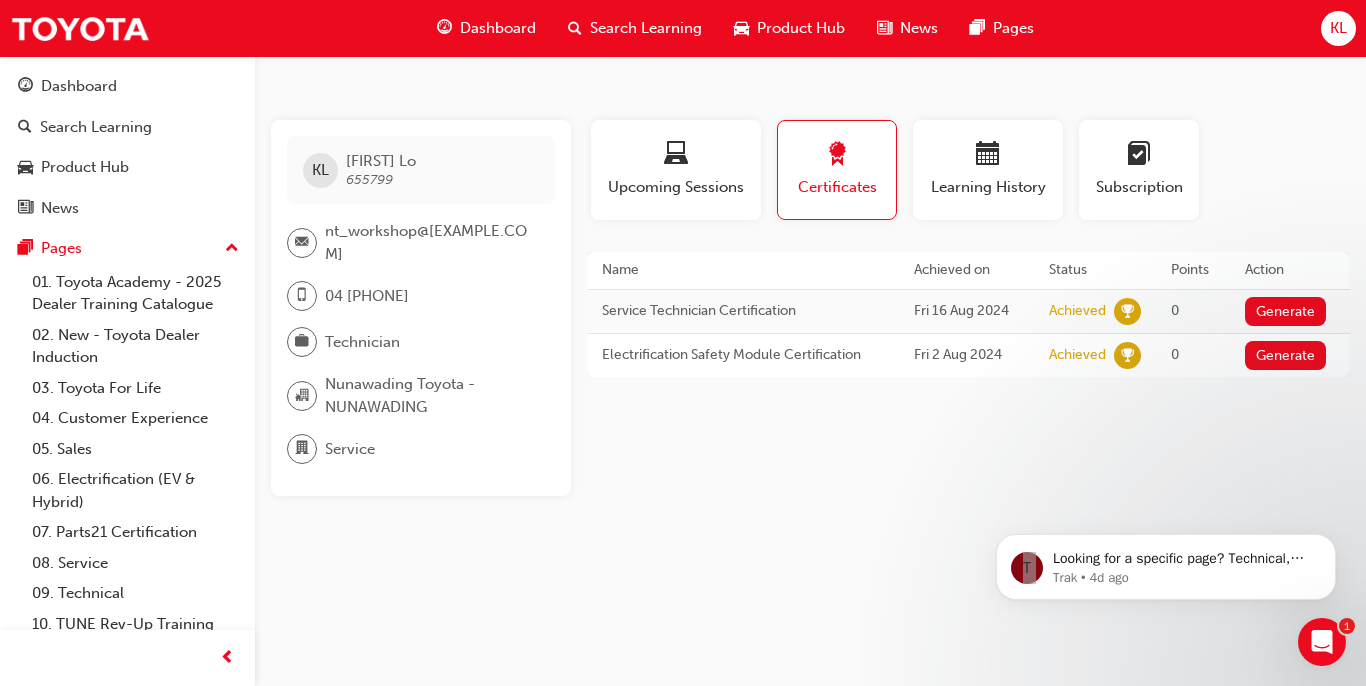 click on "Profile Upcoming Sessions Certificates Learning History Subscription KL [FIRST] [LAST] 655799 nt_workshop@[EXAMPLE.COM] 04 [PHONE] Technician Nunawading Toyota - NUNAWADING Service This user has been inactive since Wed [DATE] [YEAR] and doesn't currently have access to the platform Name Achieved on Status Points Action Service Technician Certification Fri [DATE] [YEAR] Achieved 0 Generate Electrification Safety Module Certification Fri [DATE] [YEAR] Achieved 0 Generate PT Automatic Transmission - Final Assessment   Today Completed PT Automatic Transmission - Pre-Course Assessment   1 day ago Completed PT Final Drive Repair - Final Assessment   1 day ago Completed PT Final Drive Repair - Pre-Course Assessment   1 day ago Completed PT Automatic Transmission - Pre-Read   1 day ago Completed PT Final Drive Repair - Pre-Read   1 day ago Completed PT Manual Transmission - Final Assessment   1 day ago Completed PT Manual Transmission - Pre-Course Assessment   3 days ago Completed PT Petrol Engine - Final Assessment" at bounding box center [968, 308] 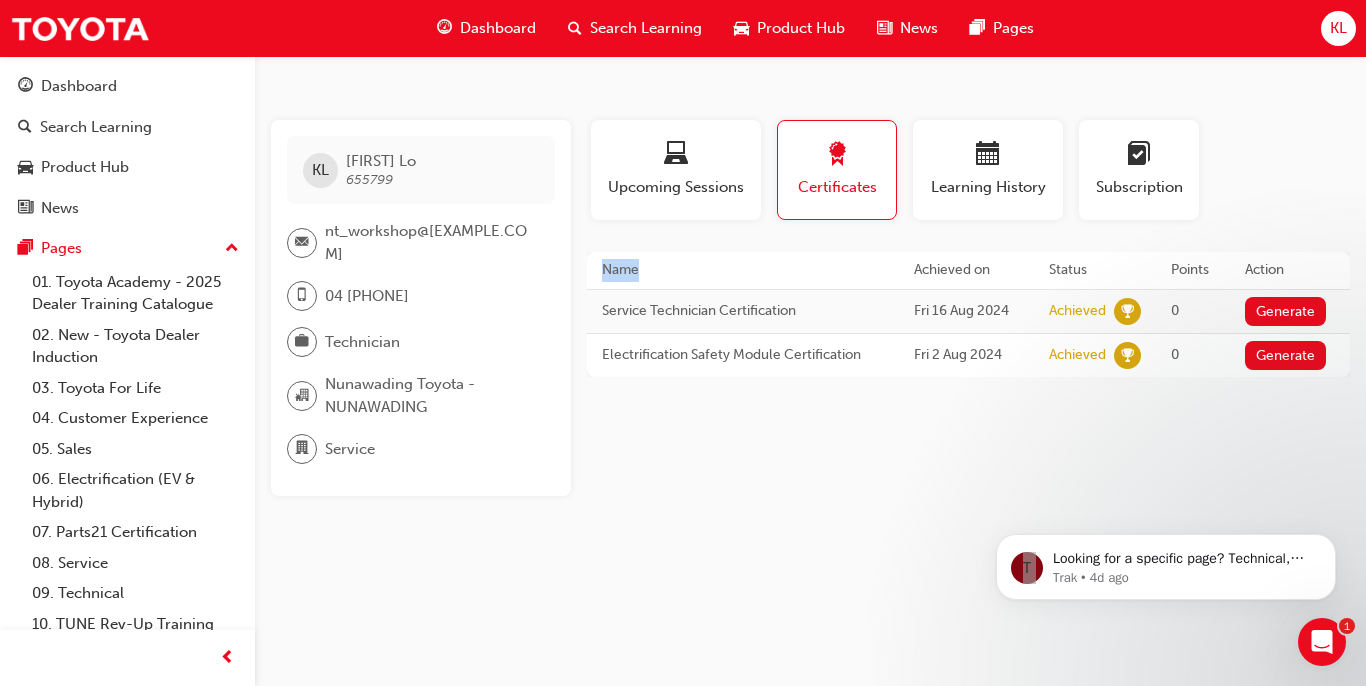 click on "Profile Upcoming Sessions Certificates Learning History Subscription KL [FIRST] [LAST] 655799 nt_workshop@[EXAMPLE.COM] 04 [PHONE] Technician Nunawading Toyota - NUNAWADING Service This user has been inactive since Wed [DATE] [YEAR] and doesn't currently have access to the platform Name Achieved on Status Points Action Service Technician Certification Fri [DATE] [YEAR] Achieved 0 Generate Electrification Safety Module Certification Fri [DATE] [YEAR] Achieved 0 Generate PT Automatic Transmission - Final Assessment   Today Completed PT Automatic Transmission - Pre-Course Assessment   1 day ago Completed PT Final Drive Repair - Final Assessment   1 day ago Completed PT Final Drive Repair - Pre-Course Assessment   1 day ago Completed PT Automatic Transmission - Pre-Read   1 day ago Completed PT Final Drive Repair - Pre-Read   1 day ago Completed PT Manual Transmission - Final Assessment   1 day ago Completed PT Manual Transmission - Pre-Course Assessment   3 days ago Completed PT Petrol Engine - Final Assessment" at bounding box center [968, 308] 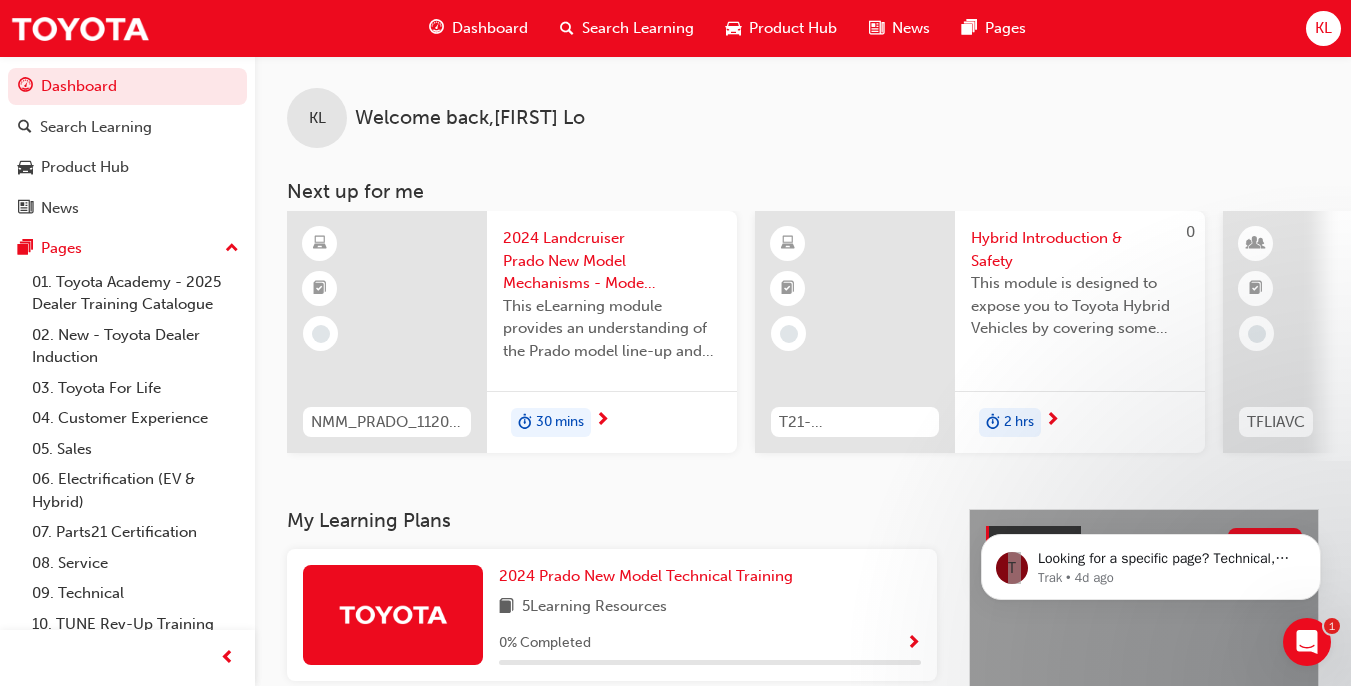 click on "Search Learning" at bounding box center [627, 28] 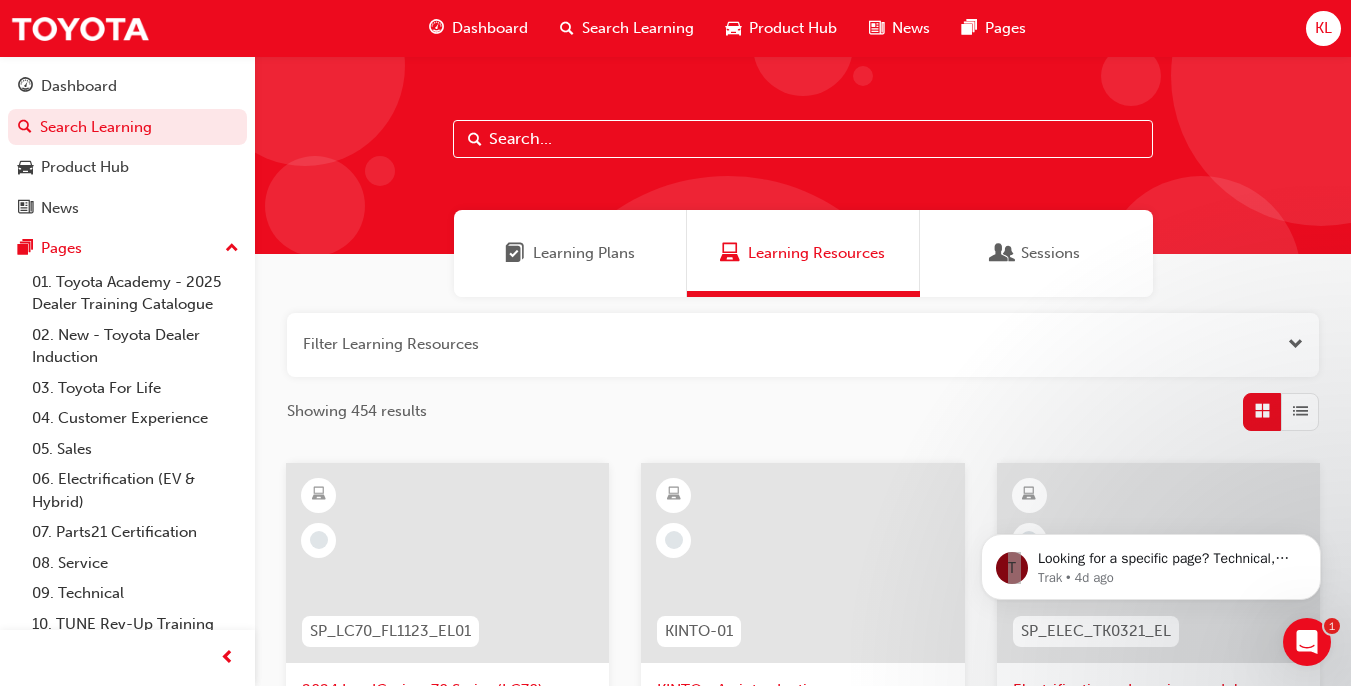 click on "Dashboard" at bounding box center (490, 28) 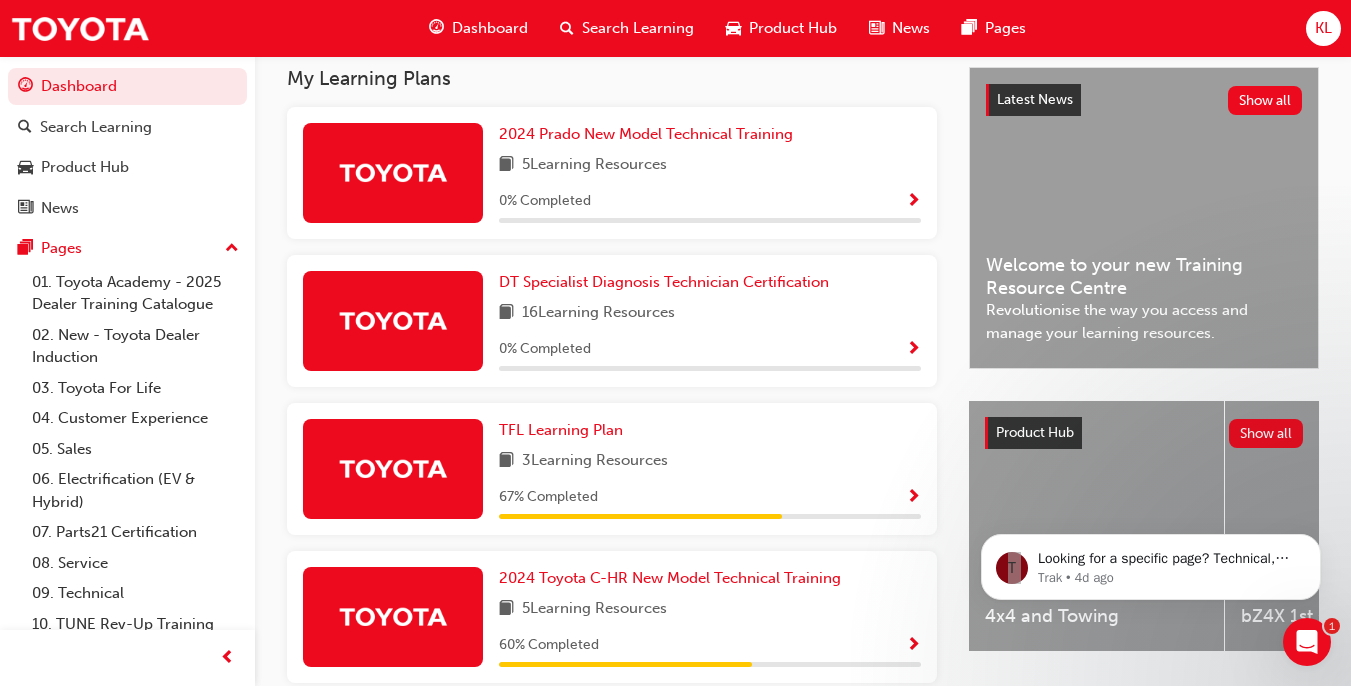scroll, scrollTop: 440, scrollLeft: 0, axis: vertical 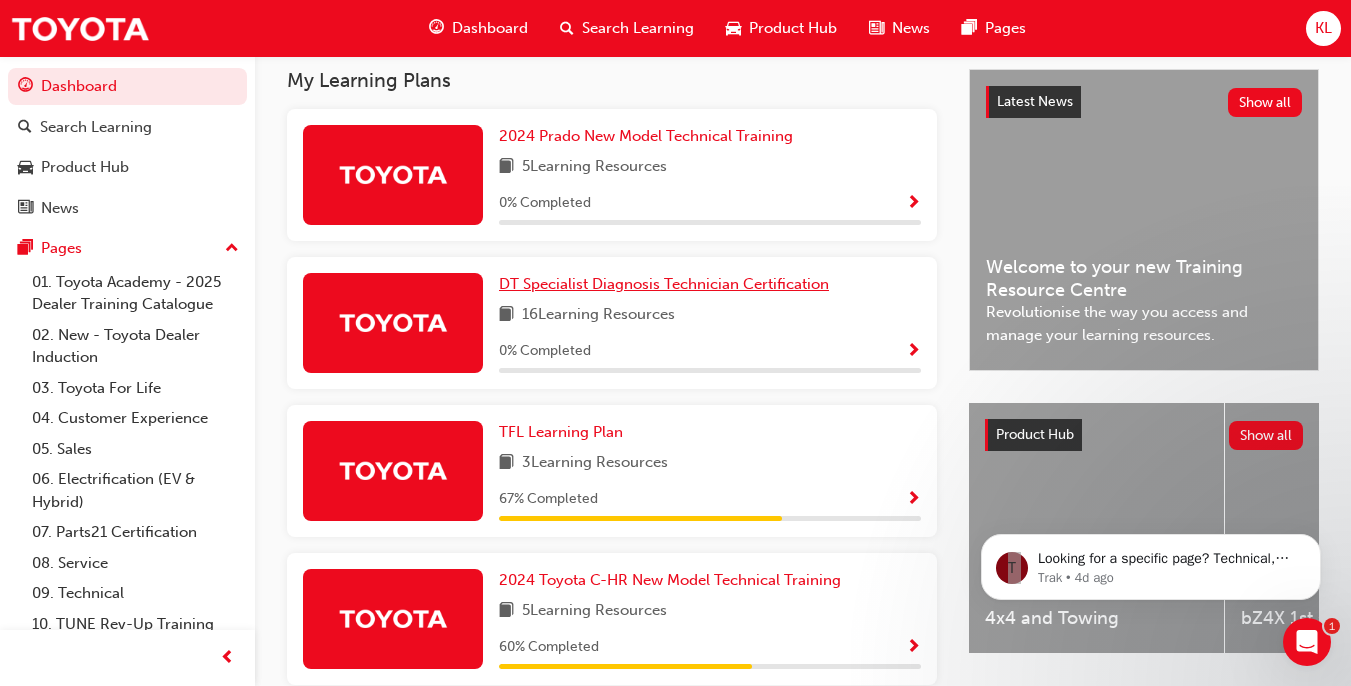 click on "DT Specialist Diagnosis Technician Certification" at bounding box center (664, 284) 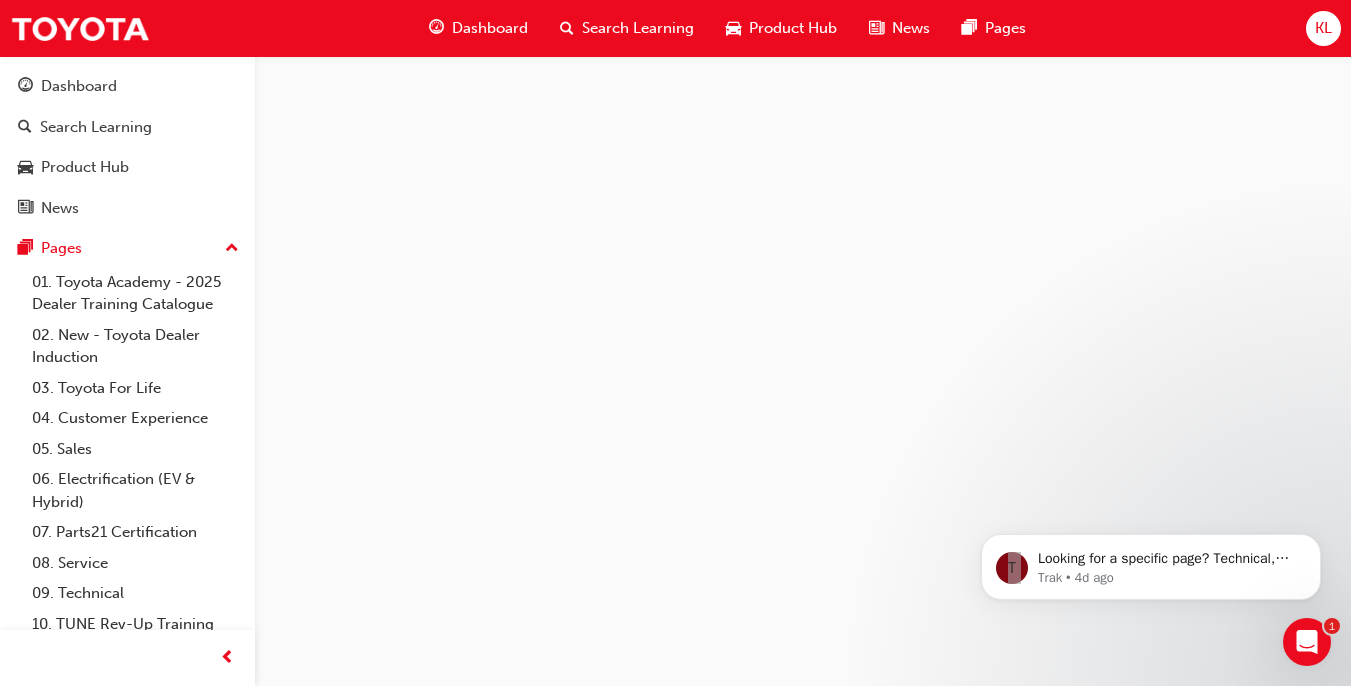 scroll, scrollTop: 0, scrollLeft: 0, axis: both 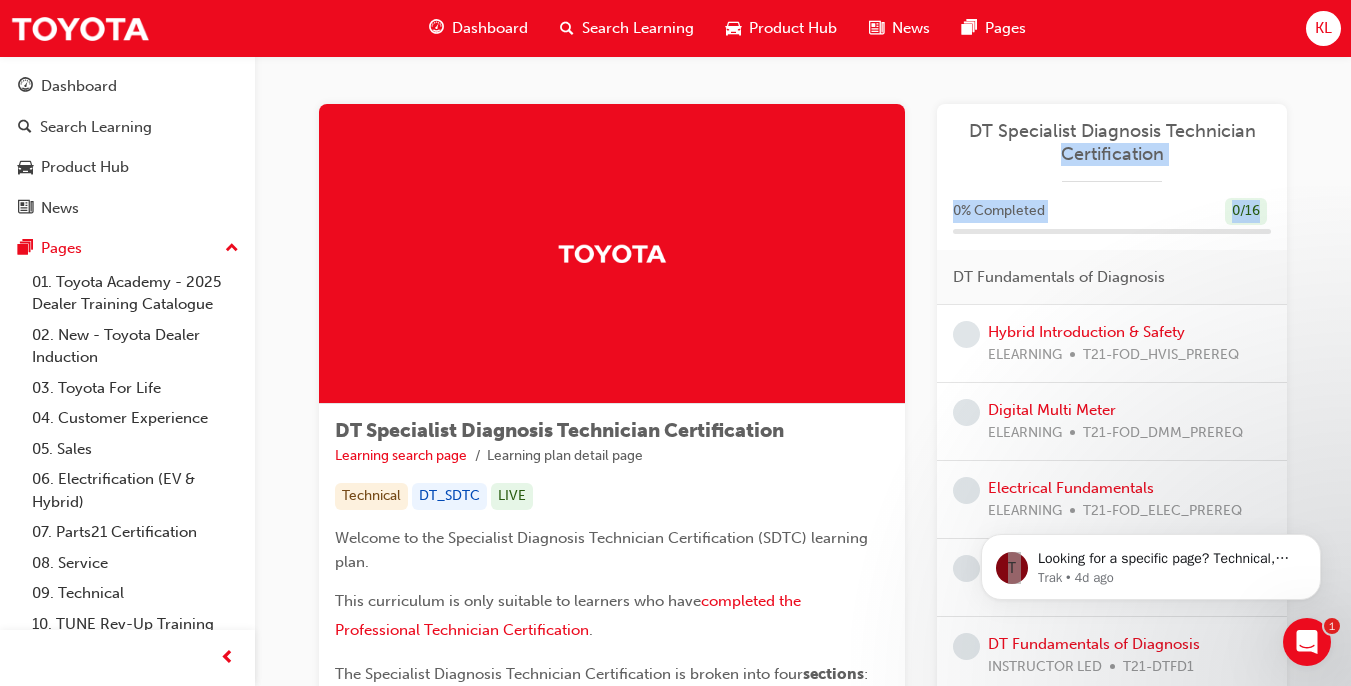 drag, startPoint x: 1350, startPoint y: 128, endPoint x: 1364, endPoint y: 187, distance: 60.63827 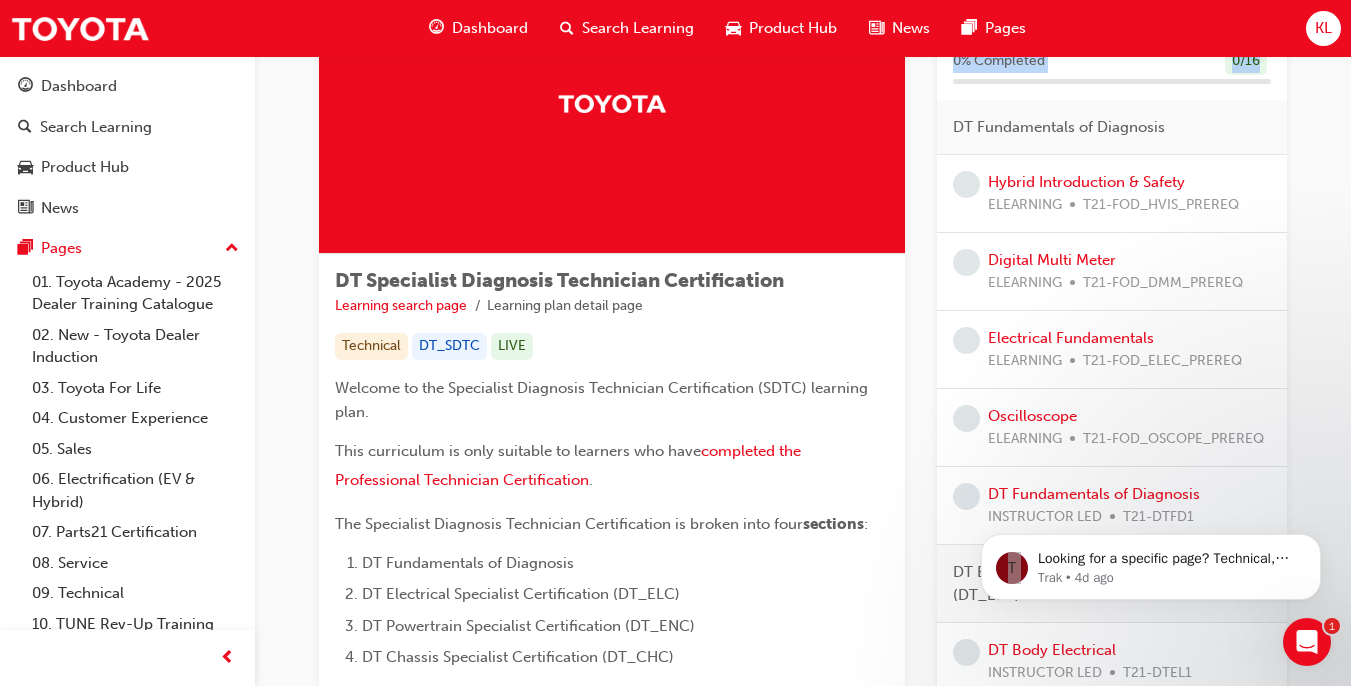 scroll, scrollTop: 153, scrollLeft: 0, axis: vertical 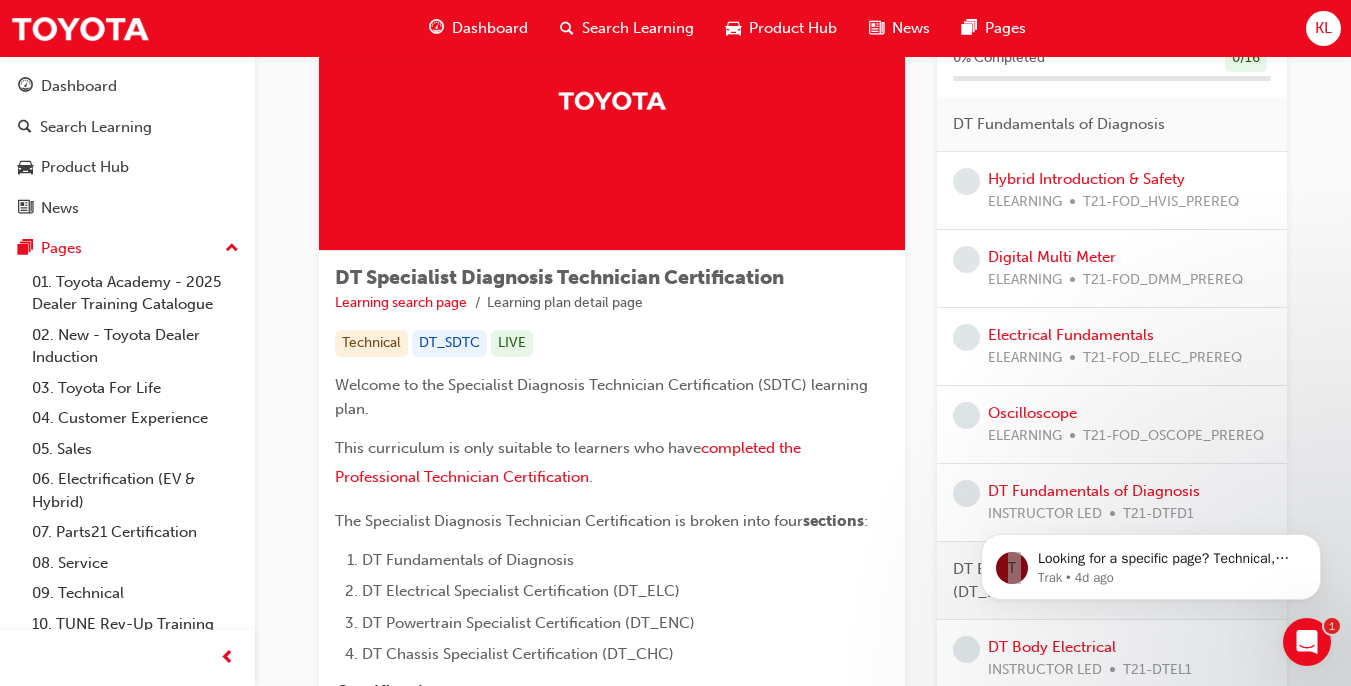 click on "DT Specialist Diagnosis Technician Certification   Learning search page Learning plan detail page DT Specialist Diagnosis Technician Certification   Learning search page Learning plan detail page Technical DT_SDTC LIVE Welcome to the Specialist Diagnosis Technician Certification (SDTC) learning plan. This curriculum is only suitable to learners who have    completed the Professional Technician Certification   . The Specialist Diagnosis Technician Certification is broken into four  sections :  DT Fundamentals of Diagnosis DT Electrical Specialist Certification (DT_ELC) DT Powertrain Specialist Certification (DT_ENC) DT Chassis Specialist Certification (DT_CHC) Certification A Stream Certificate is available for the completion of each  Certification  section: DT Electrical Specialist  Certification  (DT_ELC) DT Powertrain Specialist  Certification  (DT_ENC) DT Chassis Specialist  Certification  (DT_CHC) In order to achieve a certificate for DT Specialist Diagnosis Technician Certification,  . Learning Plan 0" at bounding box center (803, 850) 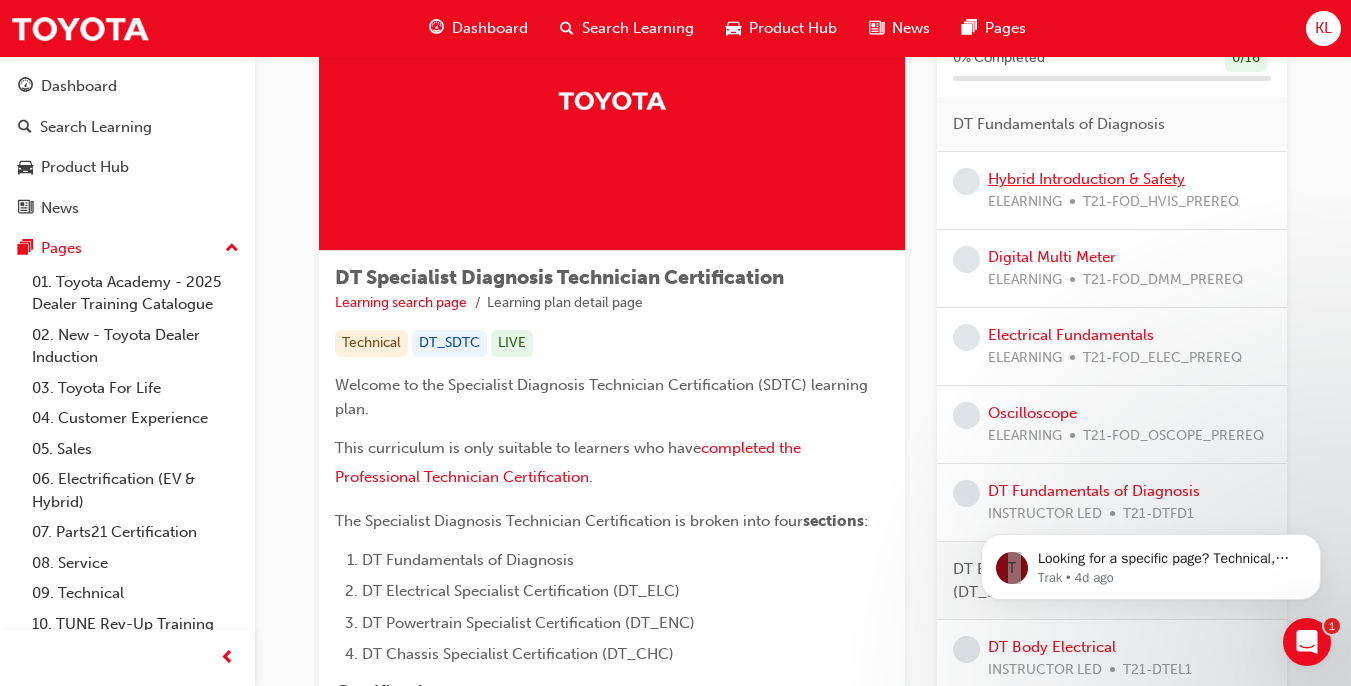 click on "Hybrid Introduction & Safety" at bounding box center [1086, 179] 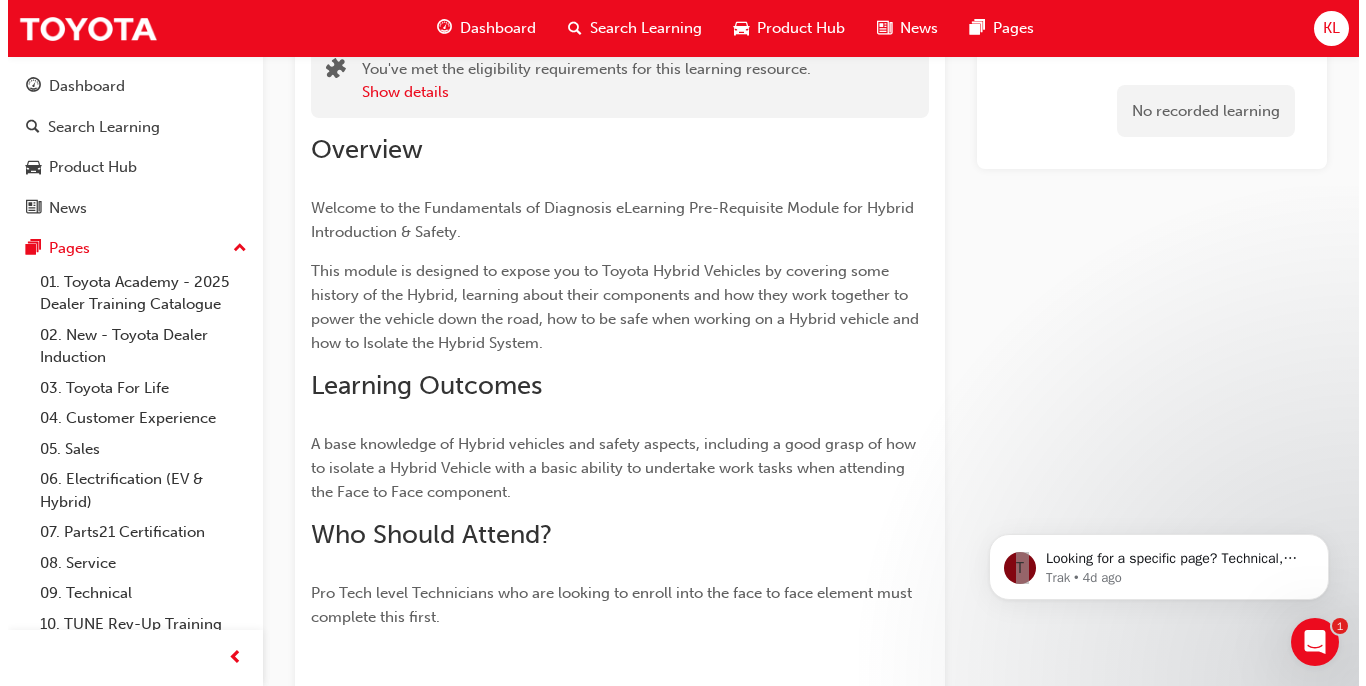 scroll, scrollTop: 0, scrollLeft: 0, axis: both 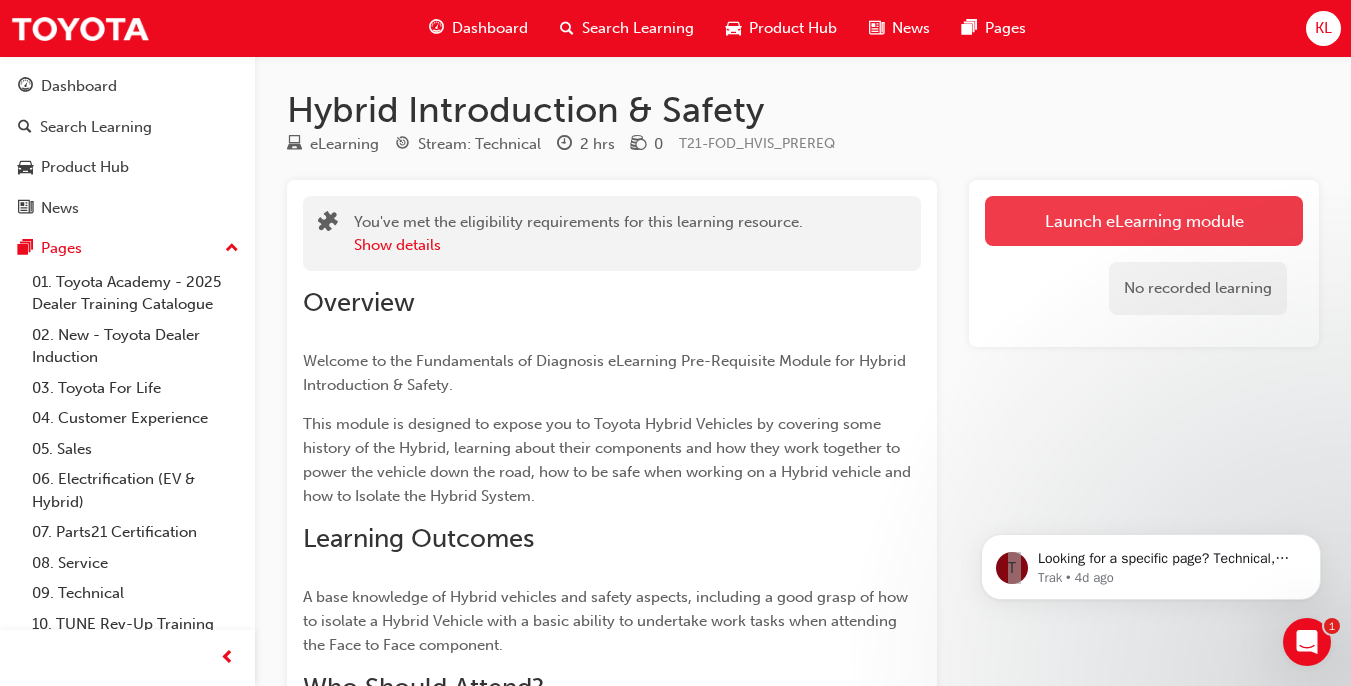 click on "Launch eLearning module" at bounding box center (1144, 221) 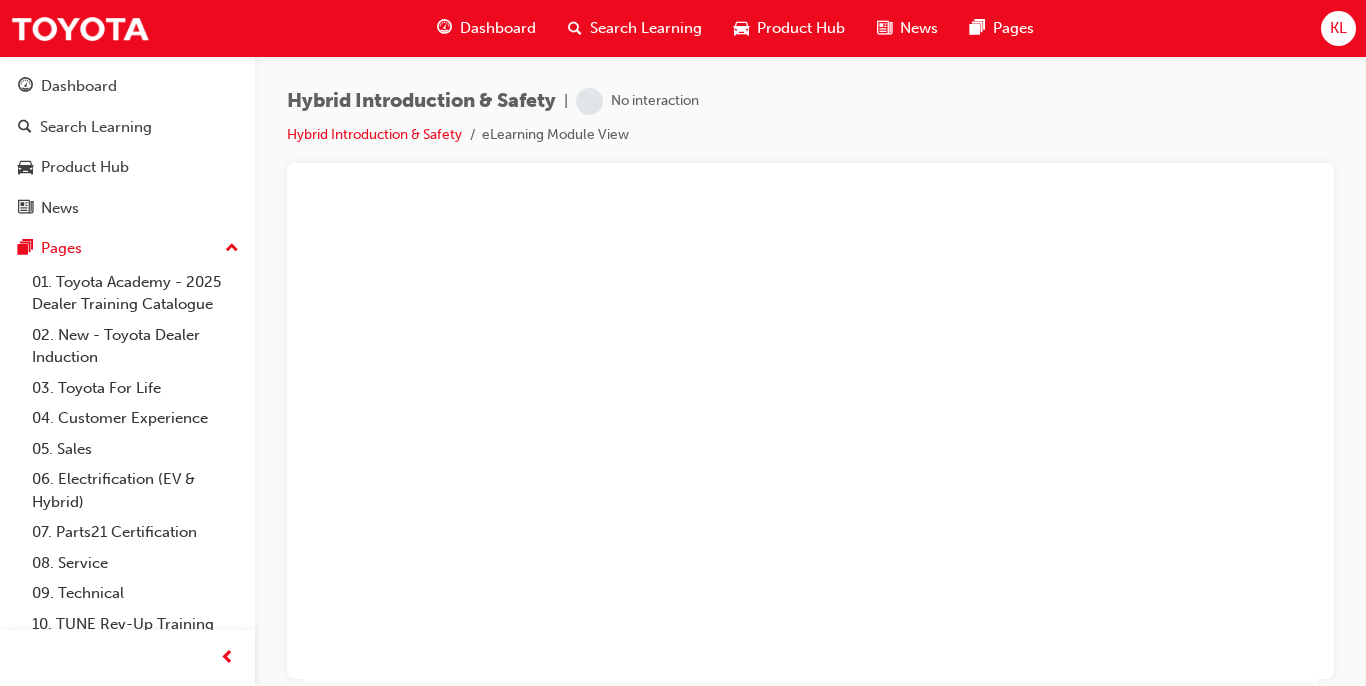 scroll, scrollTop: 0, scrollLeft: 0, axis: both 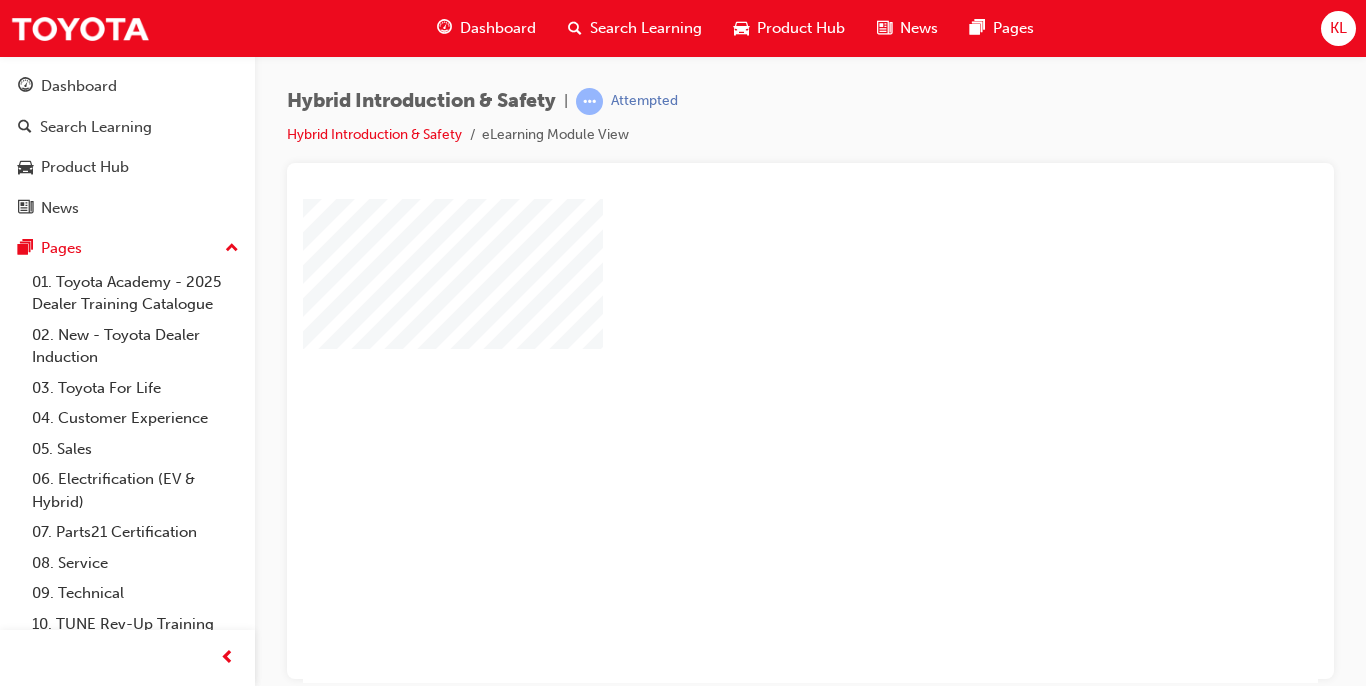 click at bounding box center [753, 382] 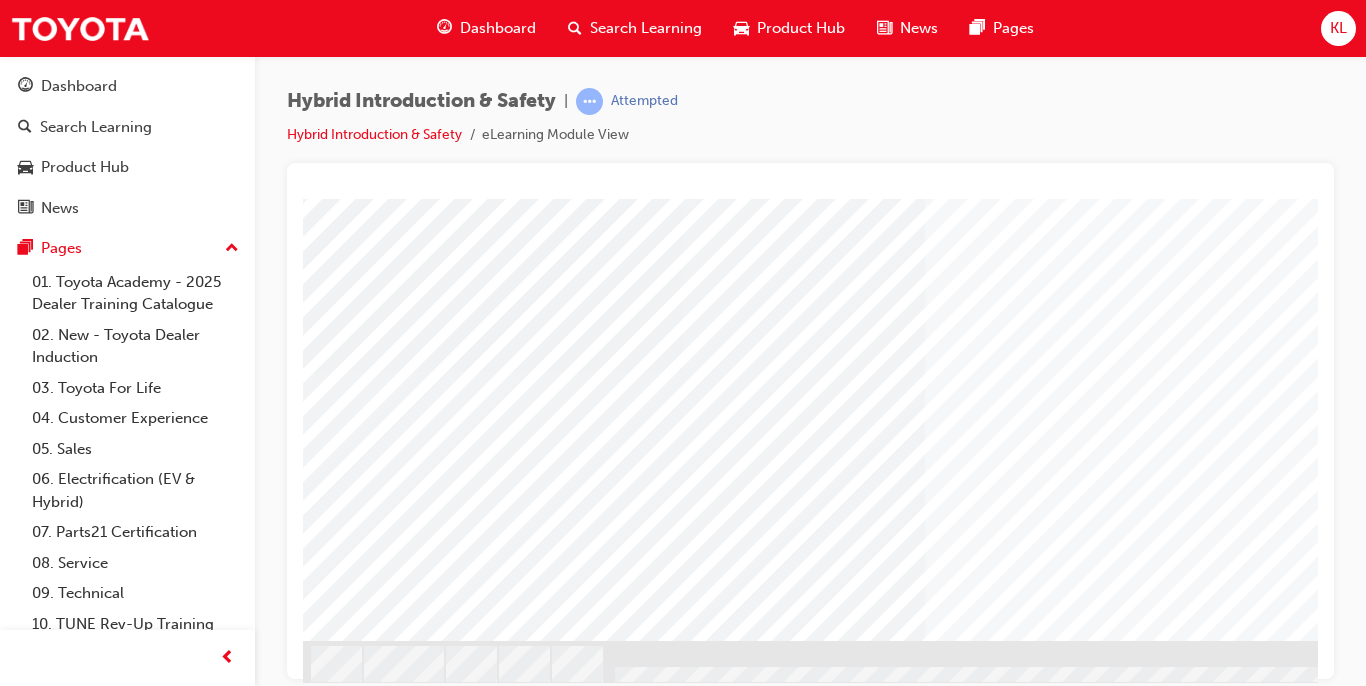 scroll, scrollTop: 296, scrollLeft: 0, axis: vertical 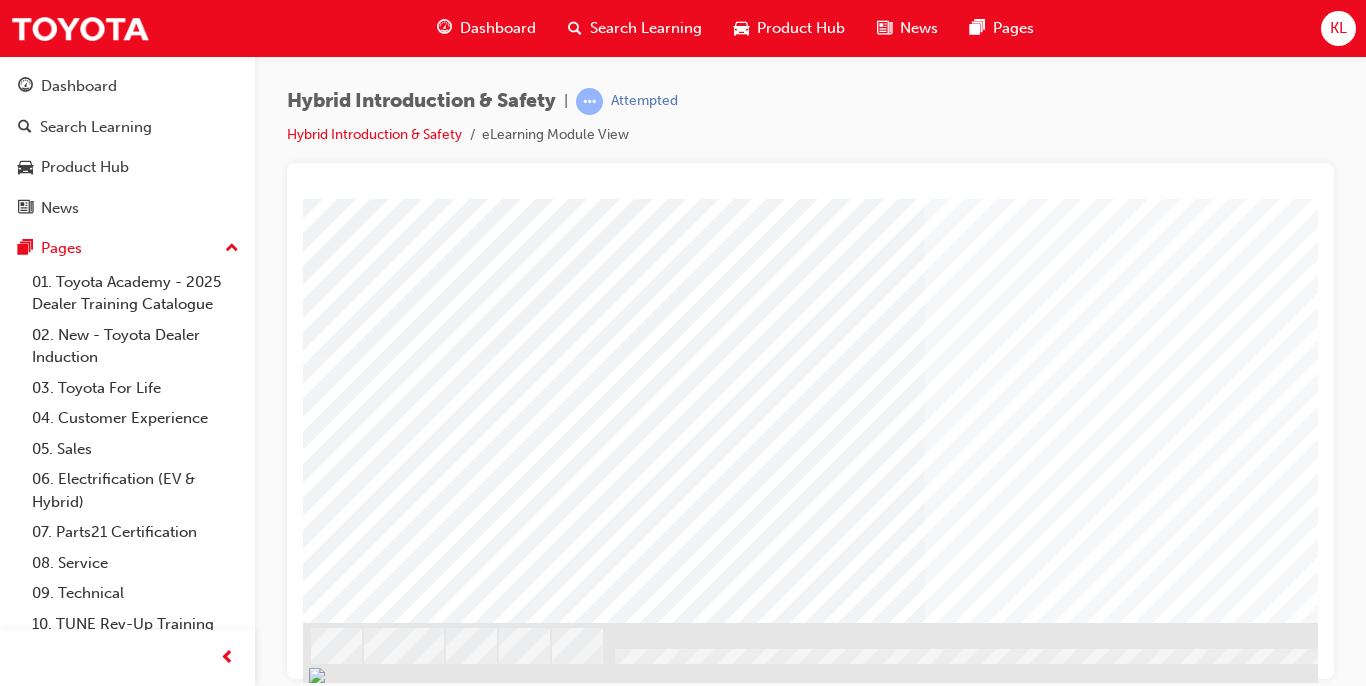 drag, startPoint x: 1310, startPoint y: 307, endPoint x: 1651, endPoint y: 766, distance: 571.8059 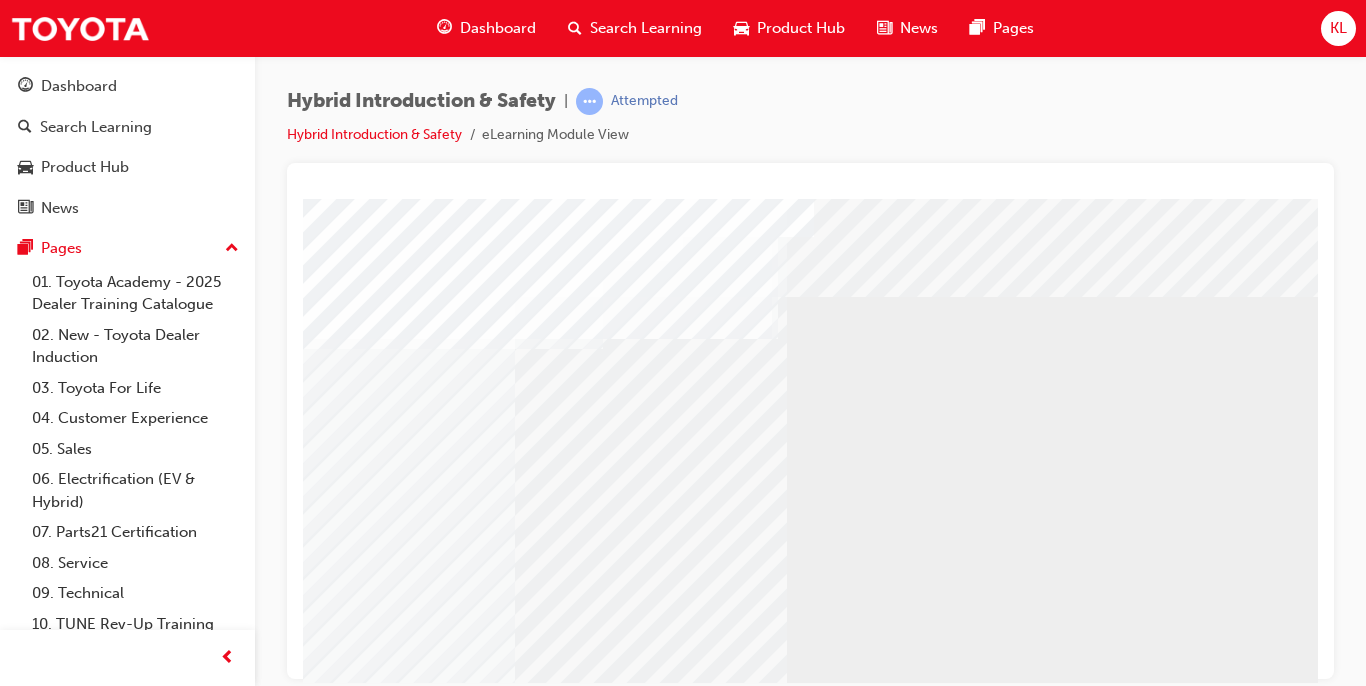 scroll, scrollTop: 296, scrollLeft: 0, axis: vertical 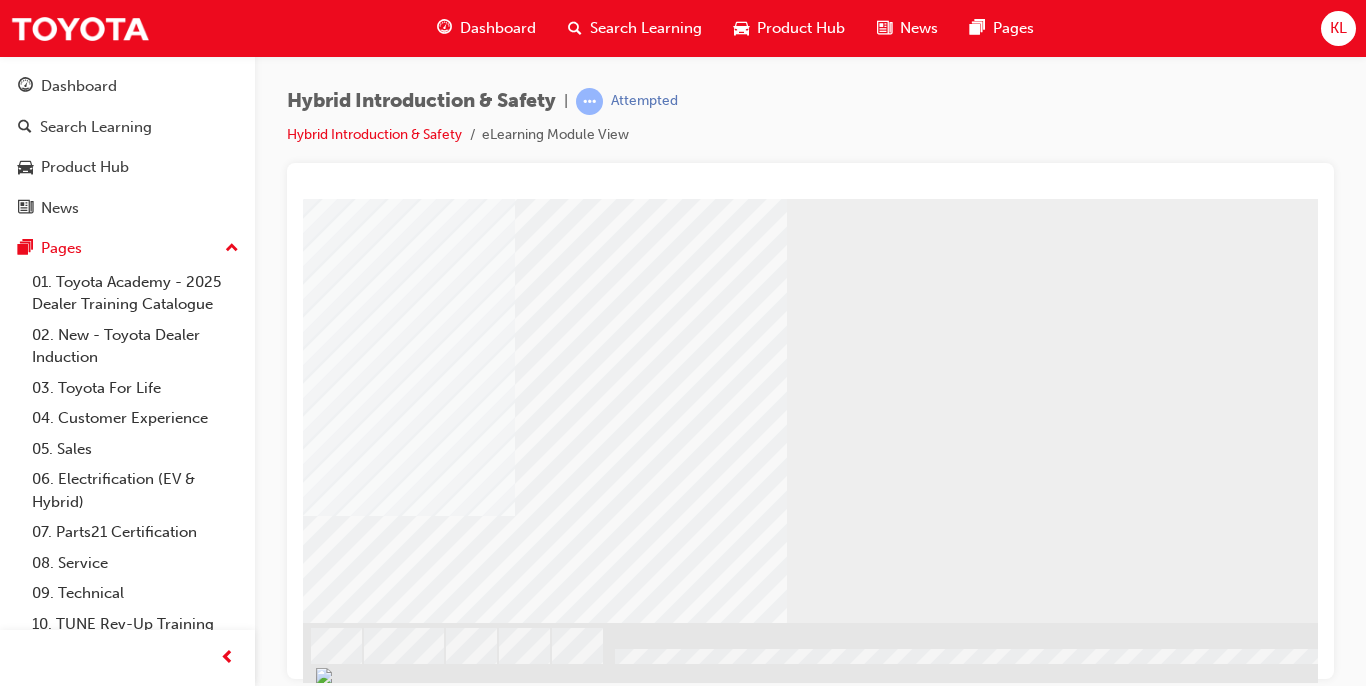 drag, startPoint x: 1306, startPoint y: 226, endPoint x: 1663, endPoint y: 676, distance: 574.41187 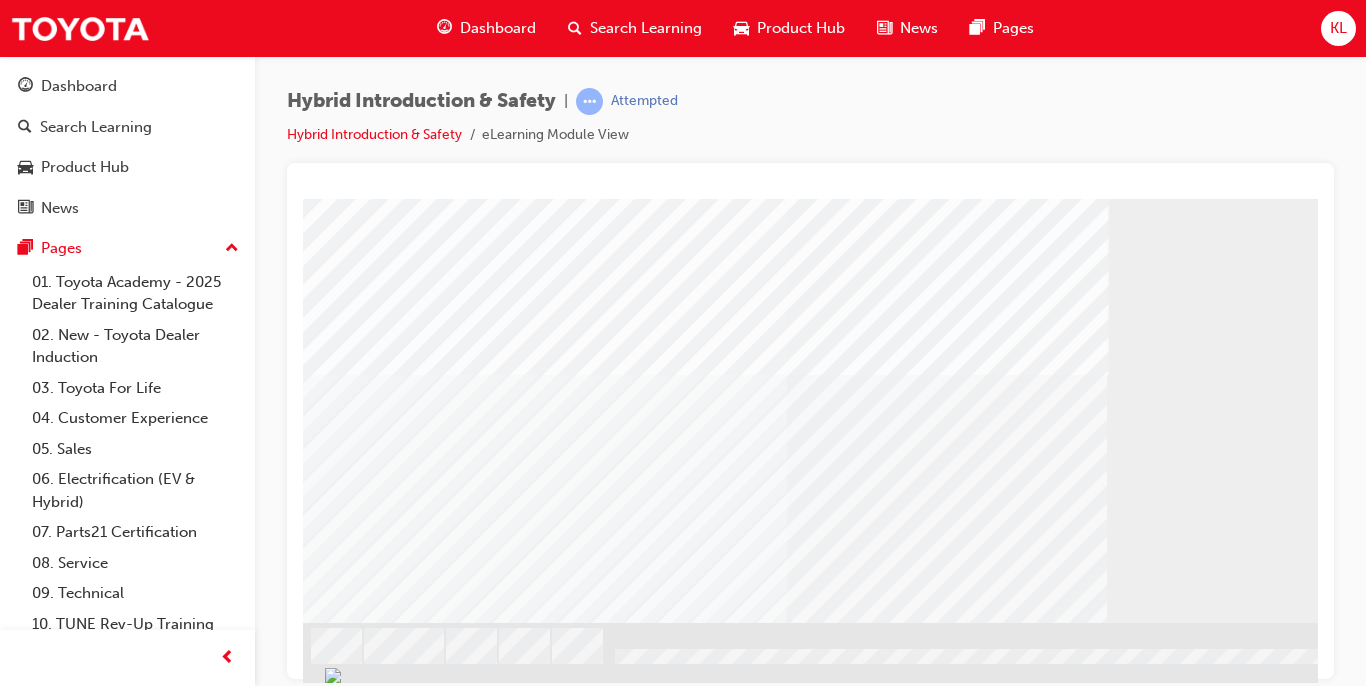 scroll, scrollTop: 0, scrollLeft: 0, axis: both 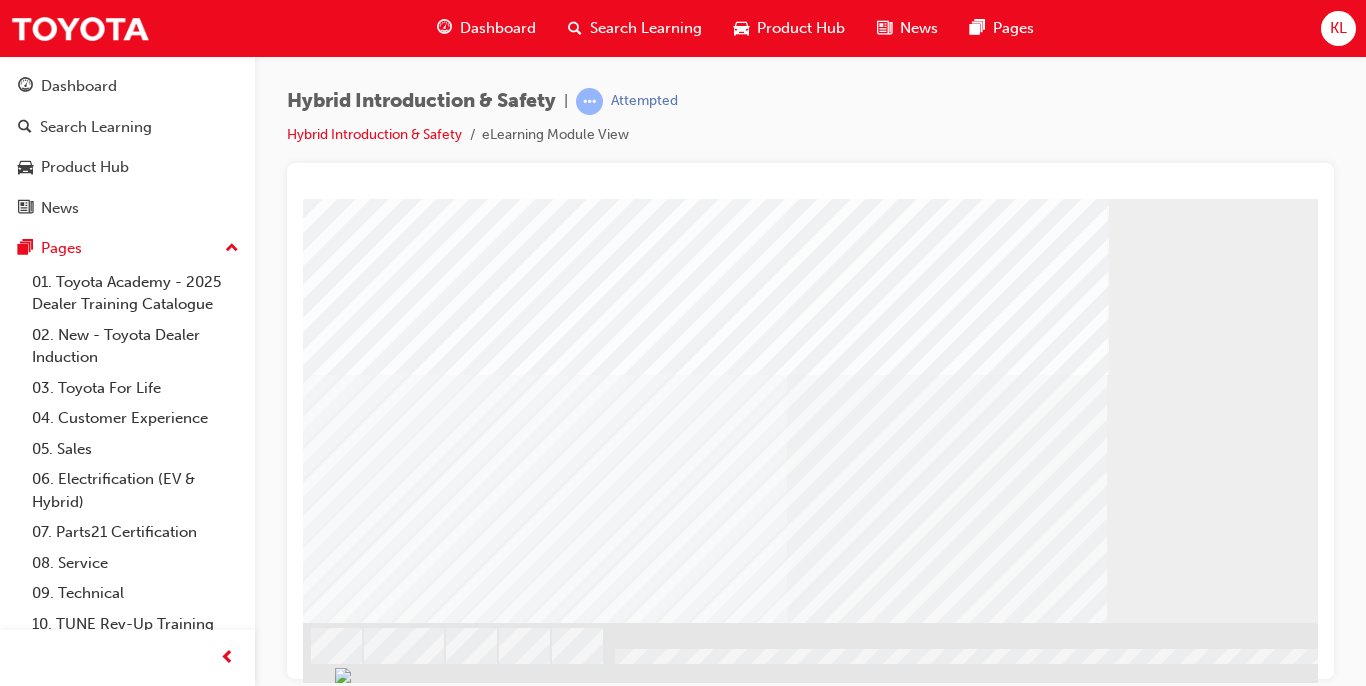 drag, startPoint x: 1307, startPoint y: 394, endPoint x: 1641, endPoint y: 784, distance: 513.4744 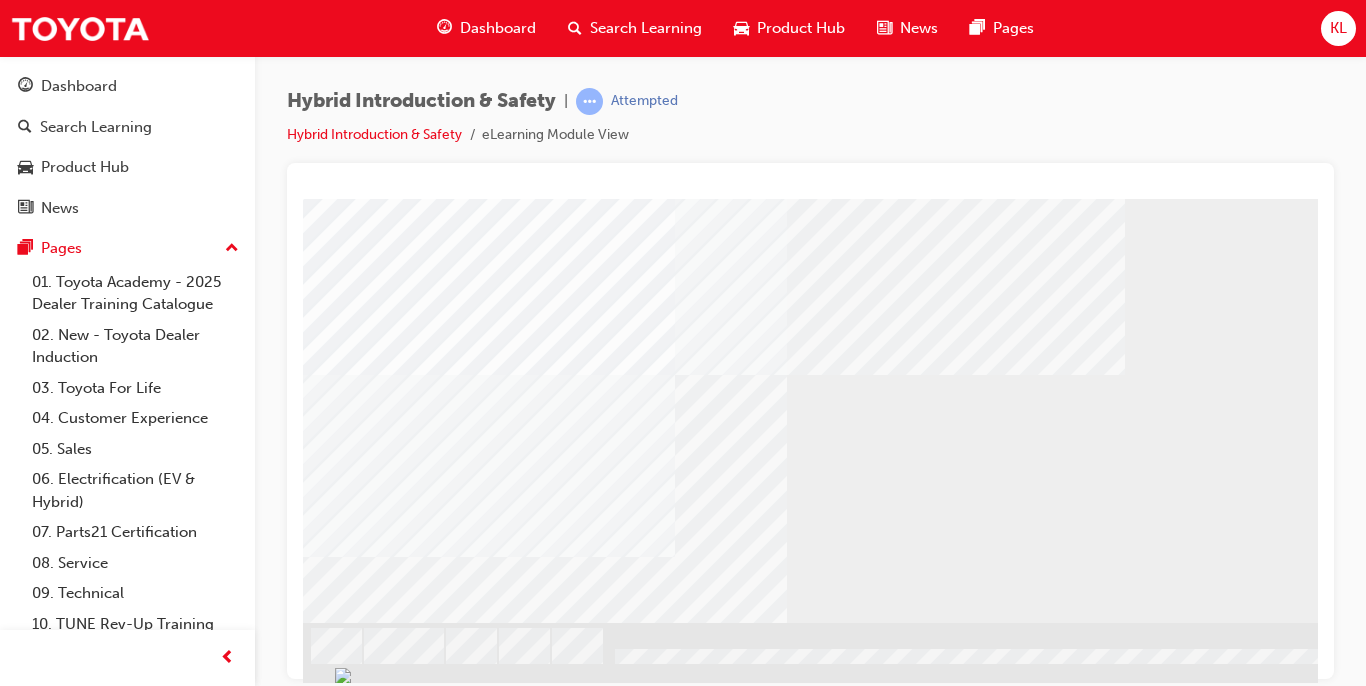 scroll, scrollTop: 0, scrollLeft: 0, axis: both 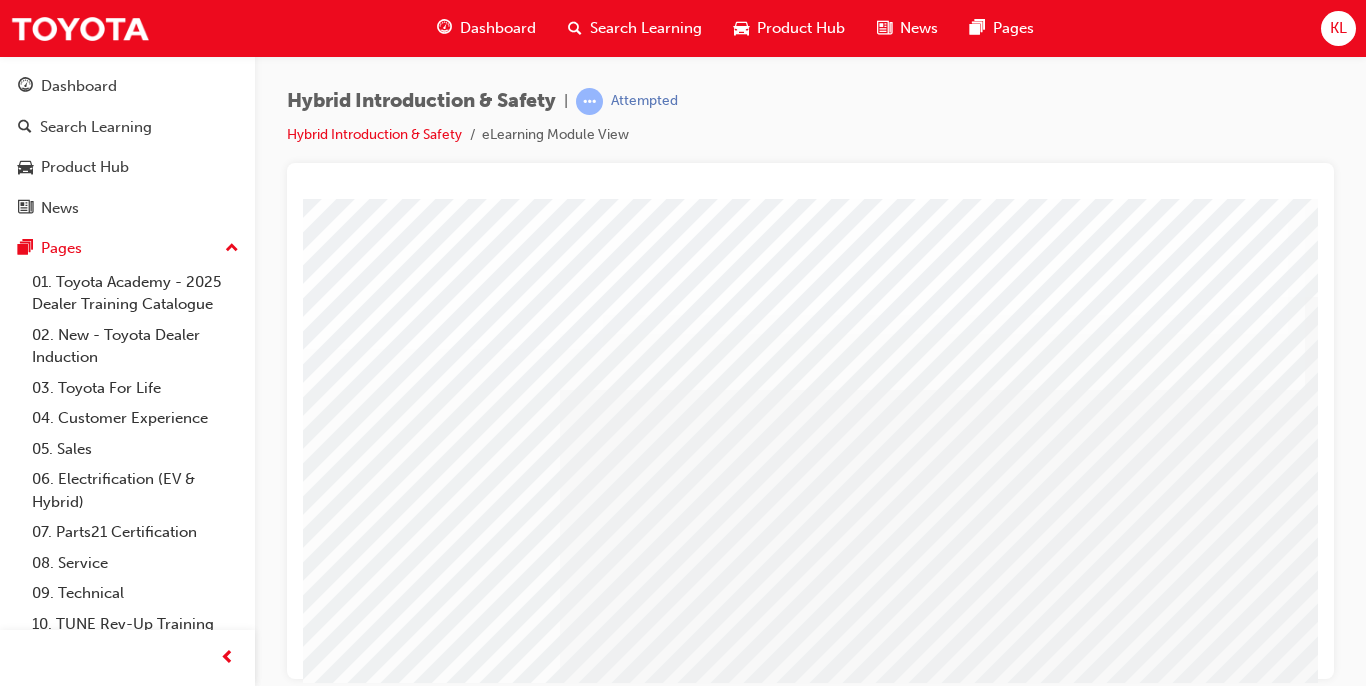 click at bounding box center (363, 3493) 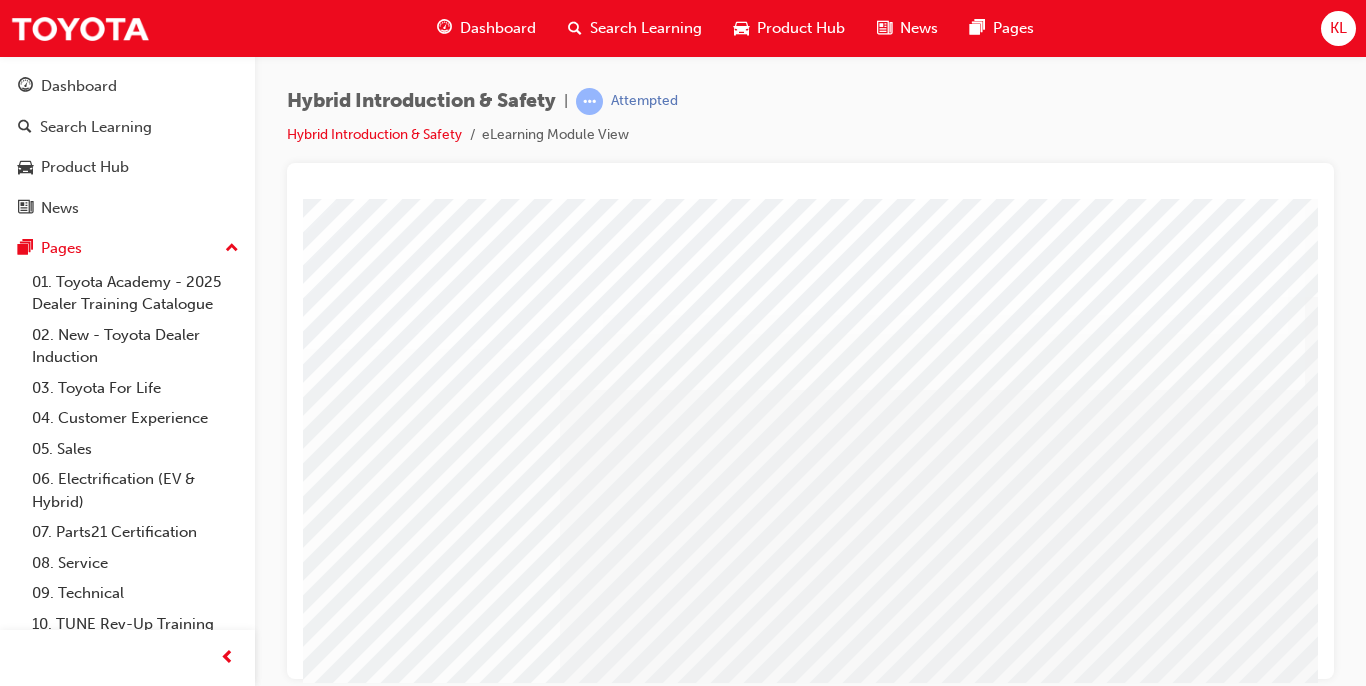 click at bounding box center (363, 3613) 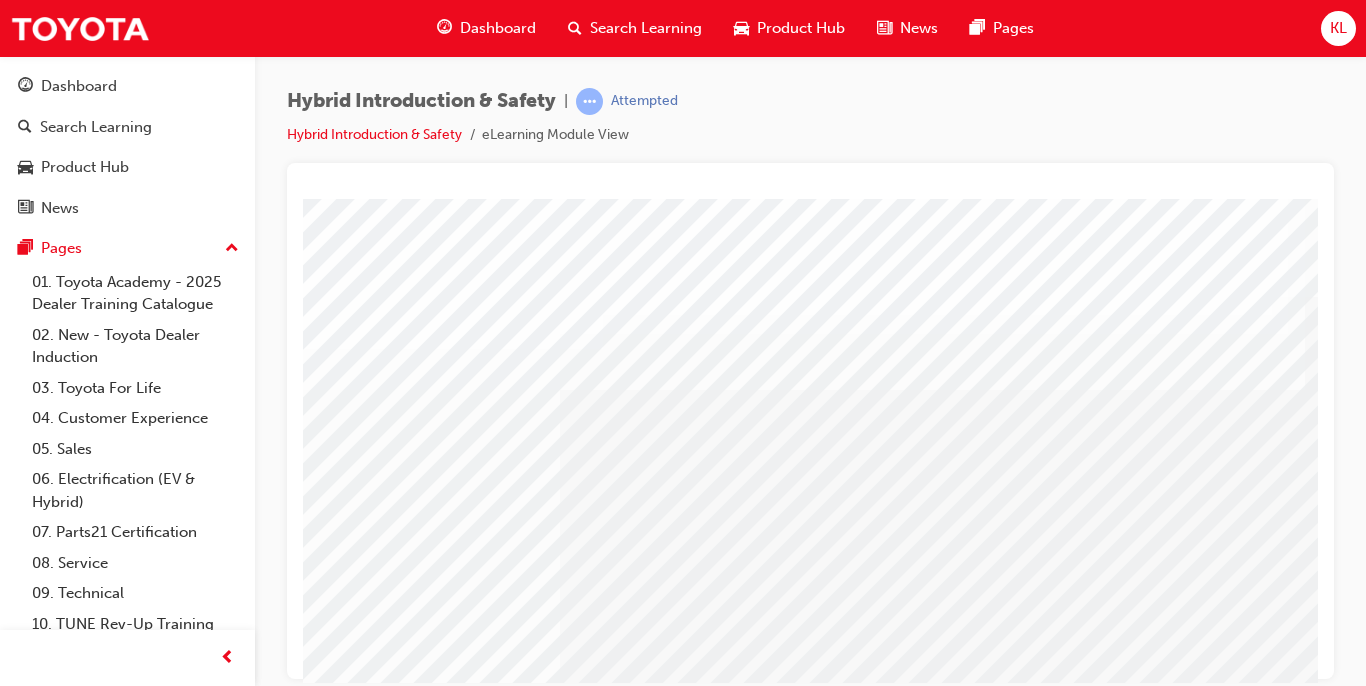 click at bounding box center (986, 1316) 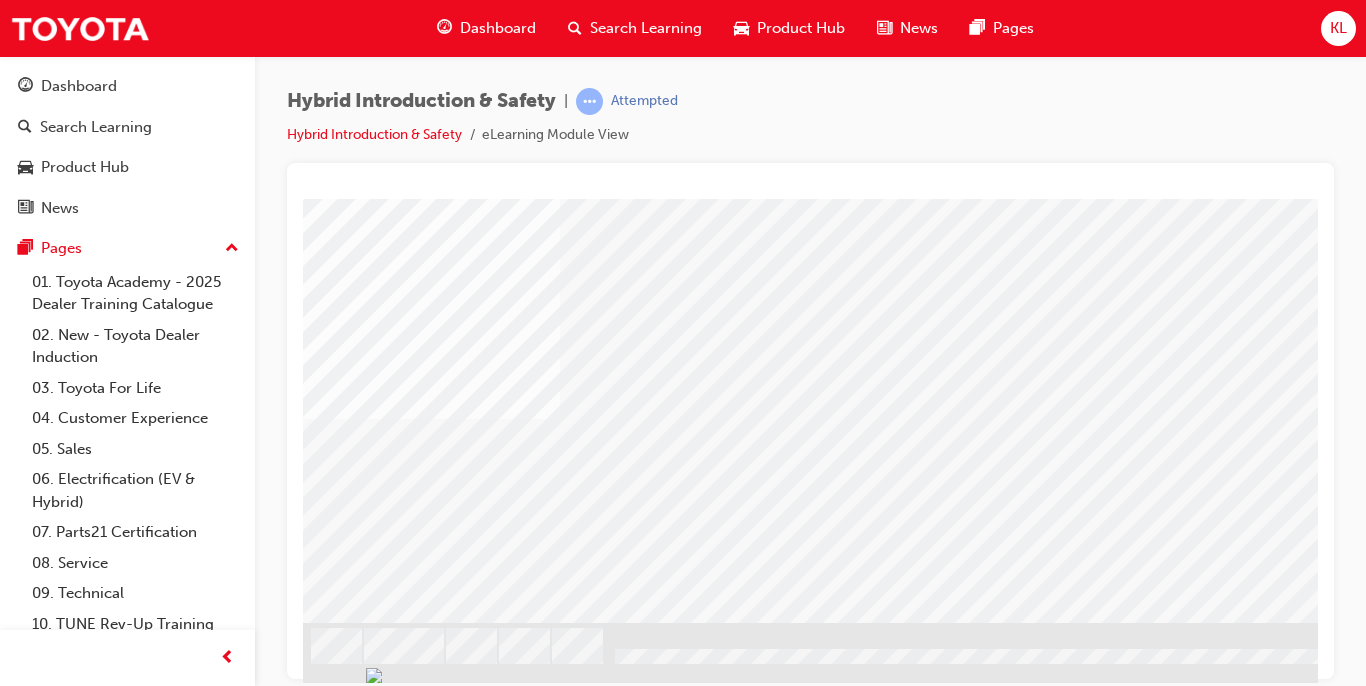 drag, startPoint x: 1313, startPoint y: 405, endPoint x: 1659, endPoint y: 859, distance: 570.81696 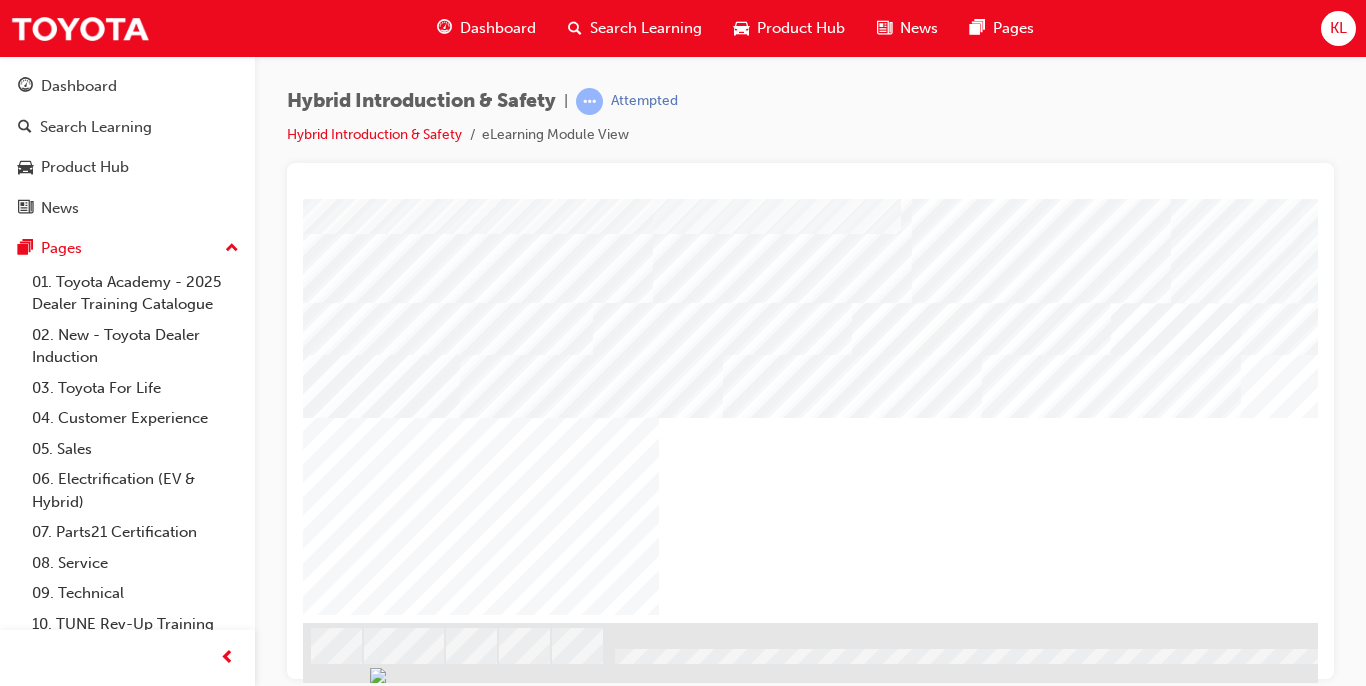 scroll, scrollTop: 0, scrollLeft: 0, axis: both 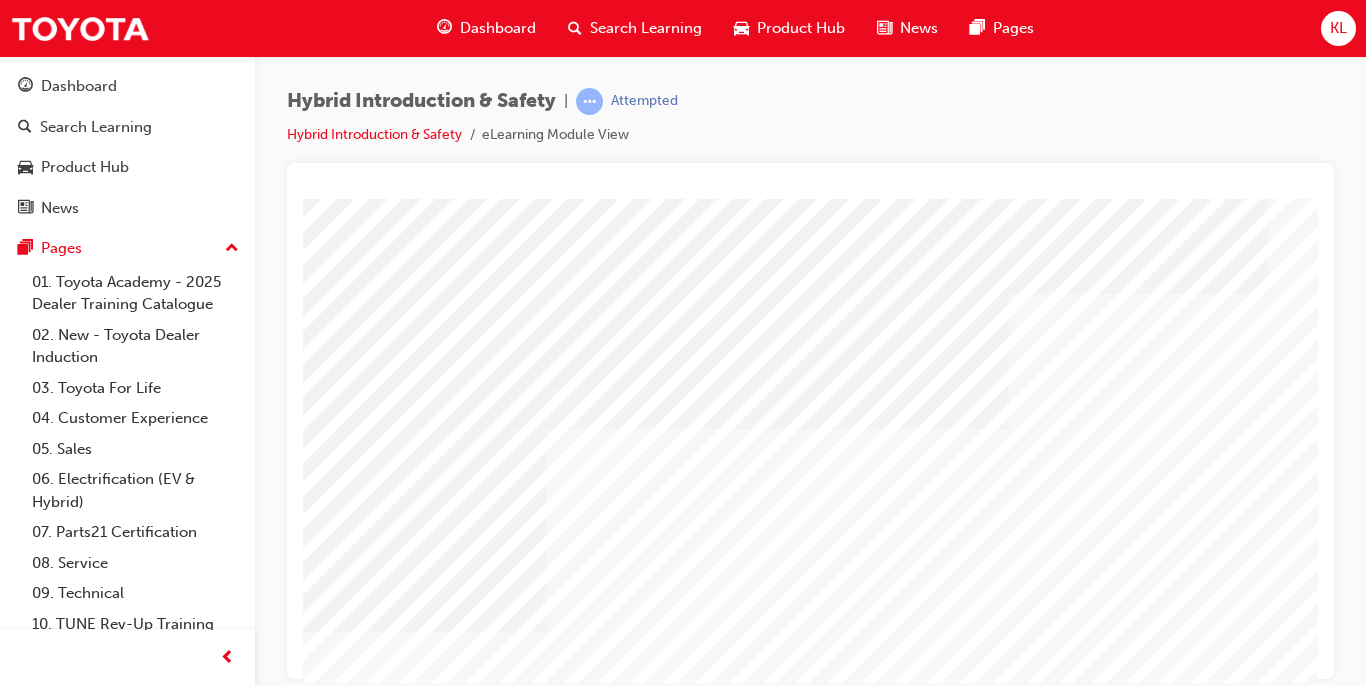 click on "multistate  			 		 		 			 			 		 		 			 			 			 			 			 		 	 	 	 	 	 	 	 		 	 	 	 	 	 	 		 			 				 				 Loading..." at bounding box center [810, 202] 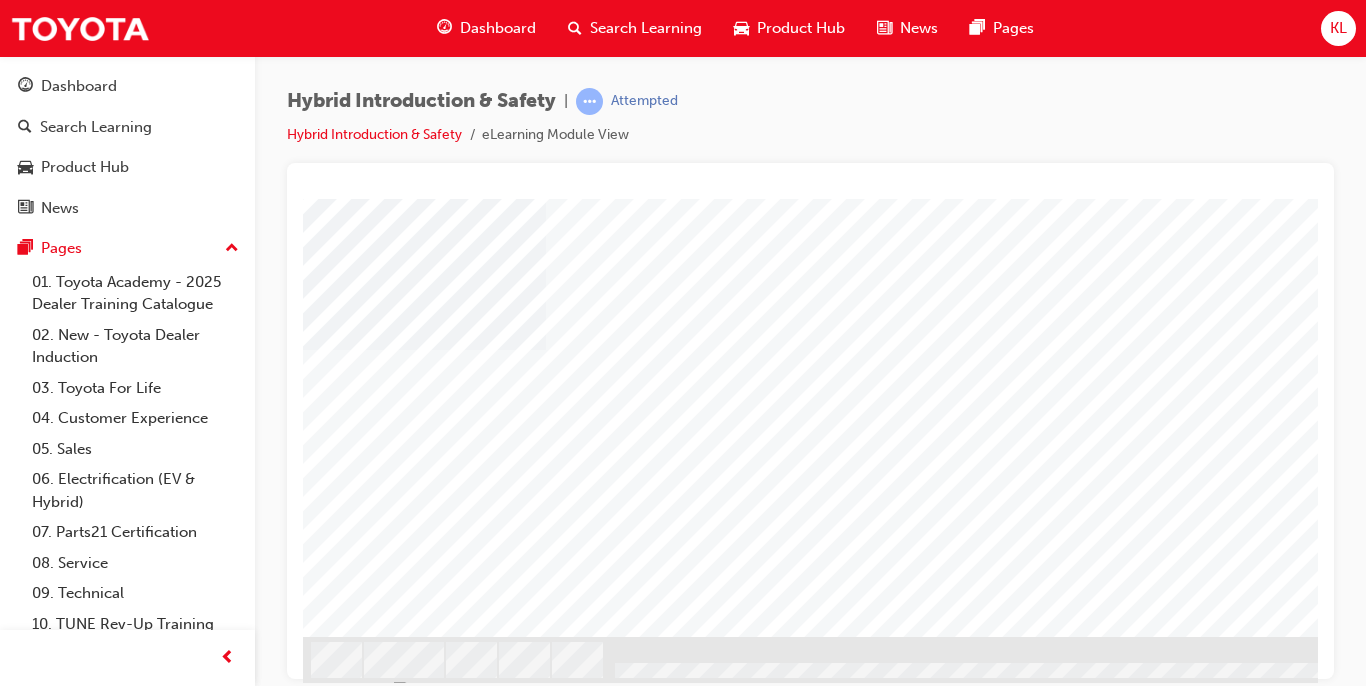 scroll, scrollTop: 296, scrollLeft: 0, axis: vertical 